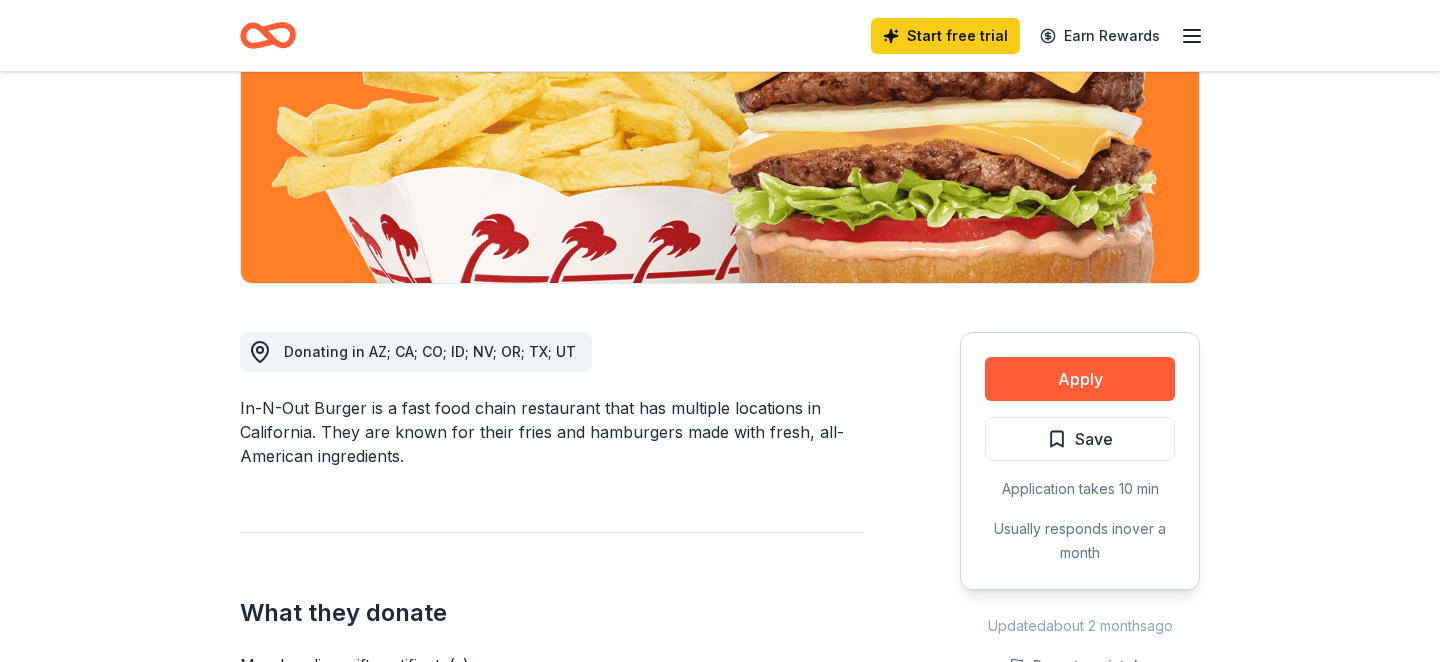 scroll, scrollTop: 325, scrollLeft: 0, axis: vertical 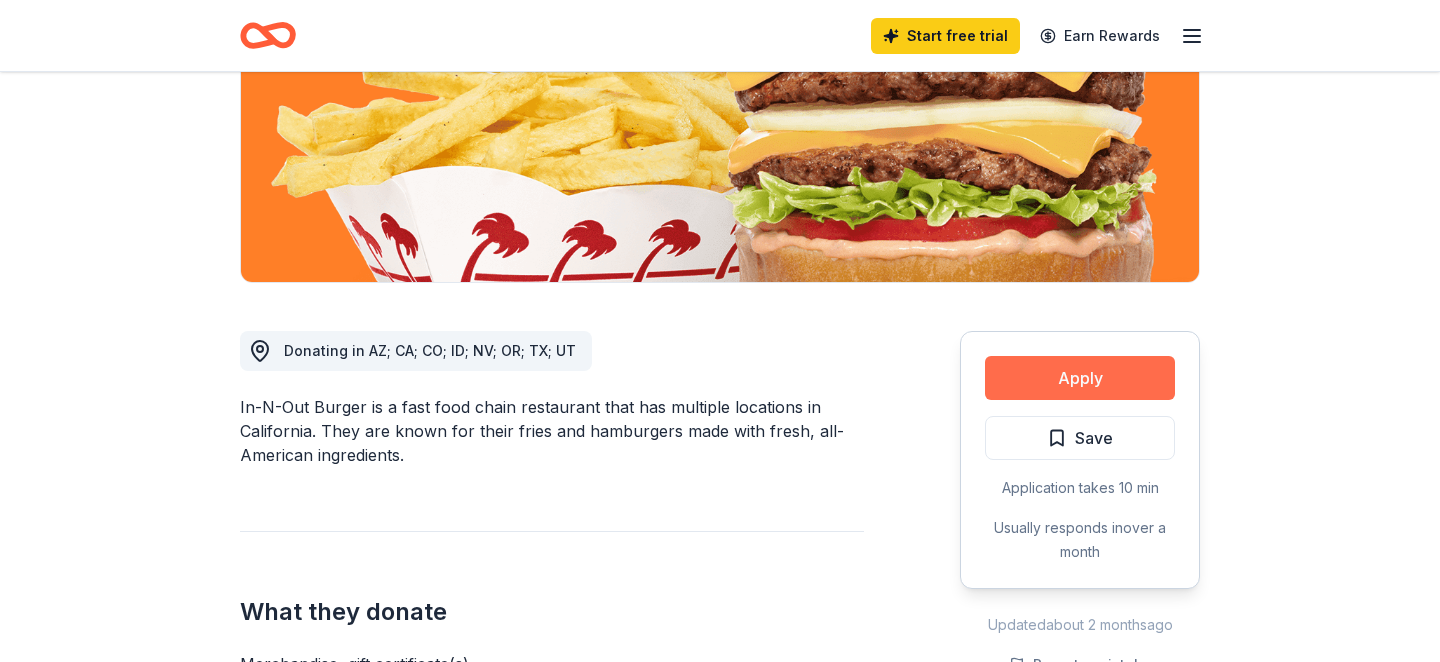 click on "Apply" at bounding box center (1080, 378) 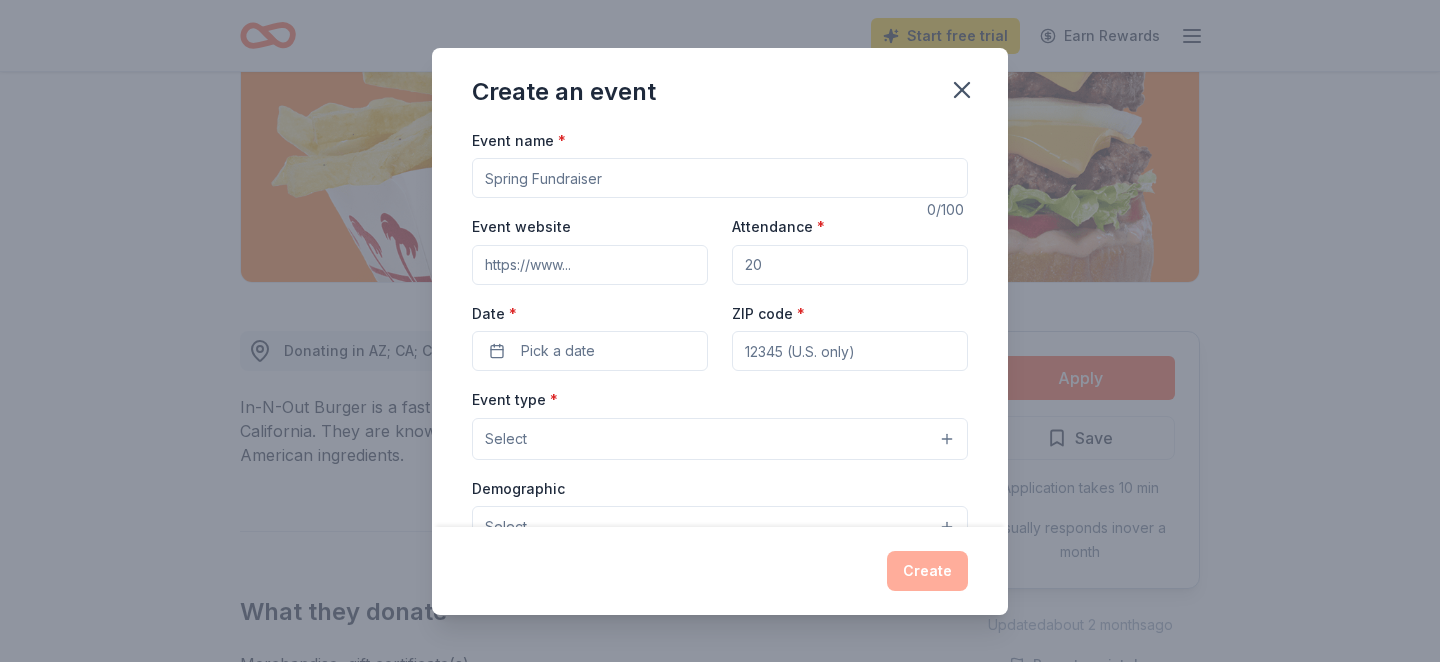 click on "Event name *" at bounding box center [720, 178] 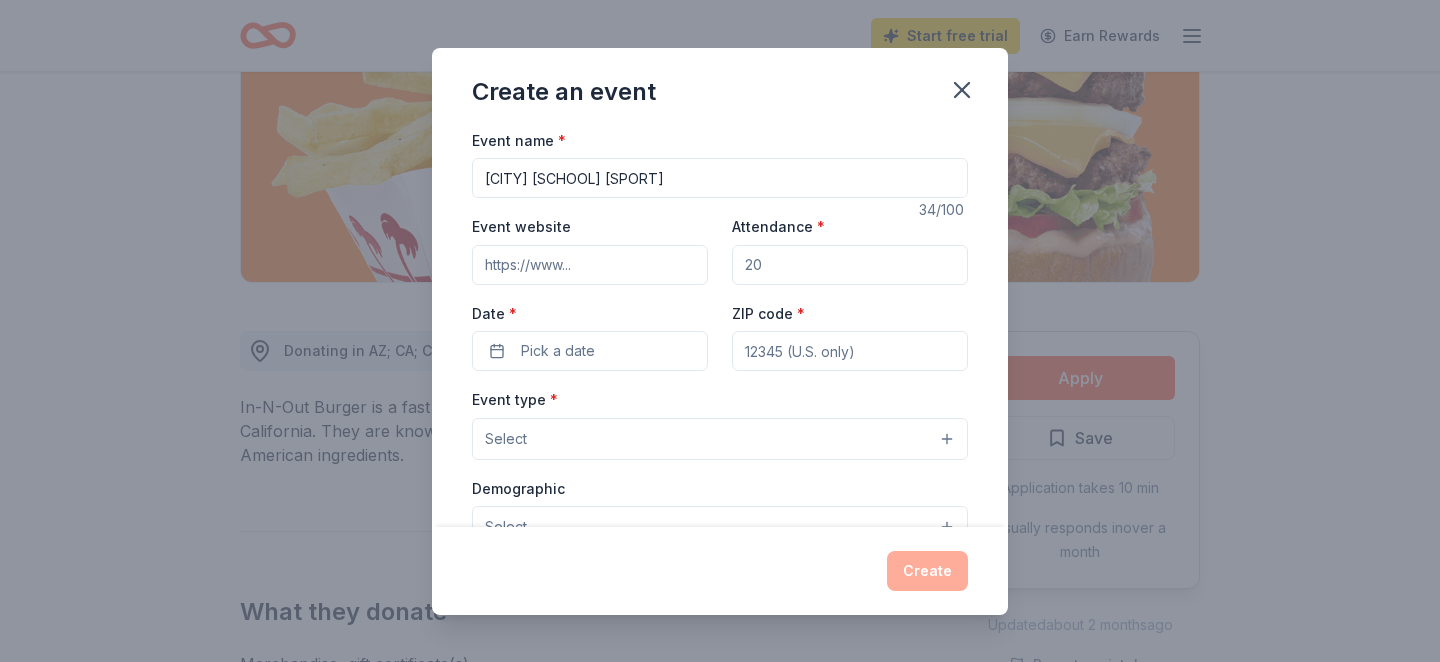 type on "[CITY] [SCHOOL] [SPORT]" 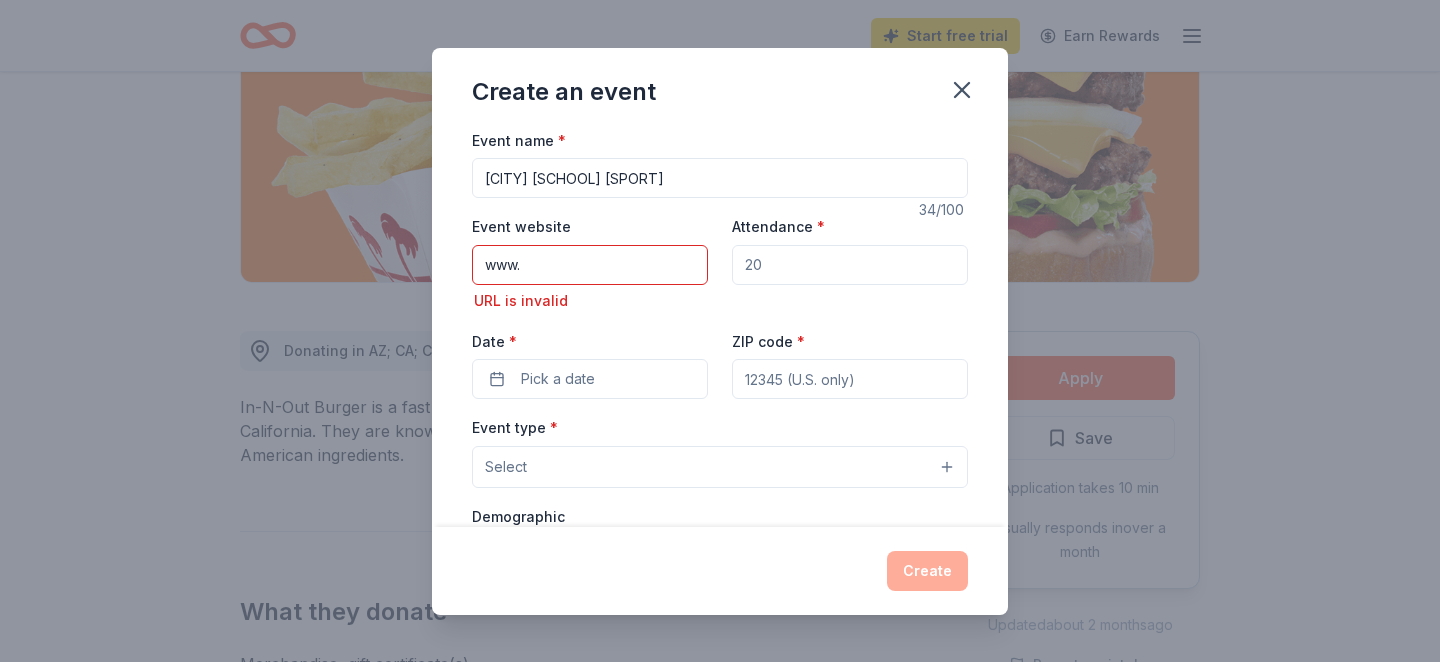 click on "www." at bounding box center [590, 265] 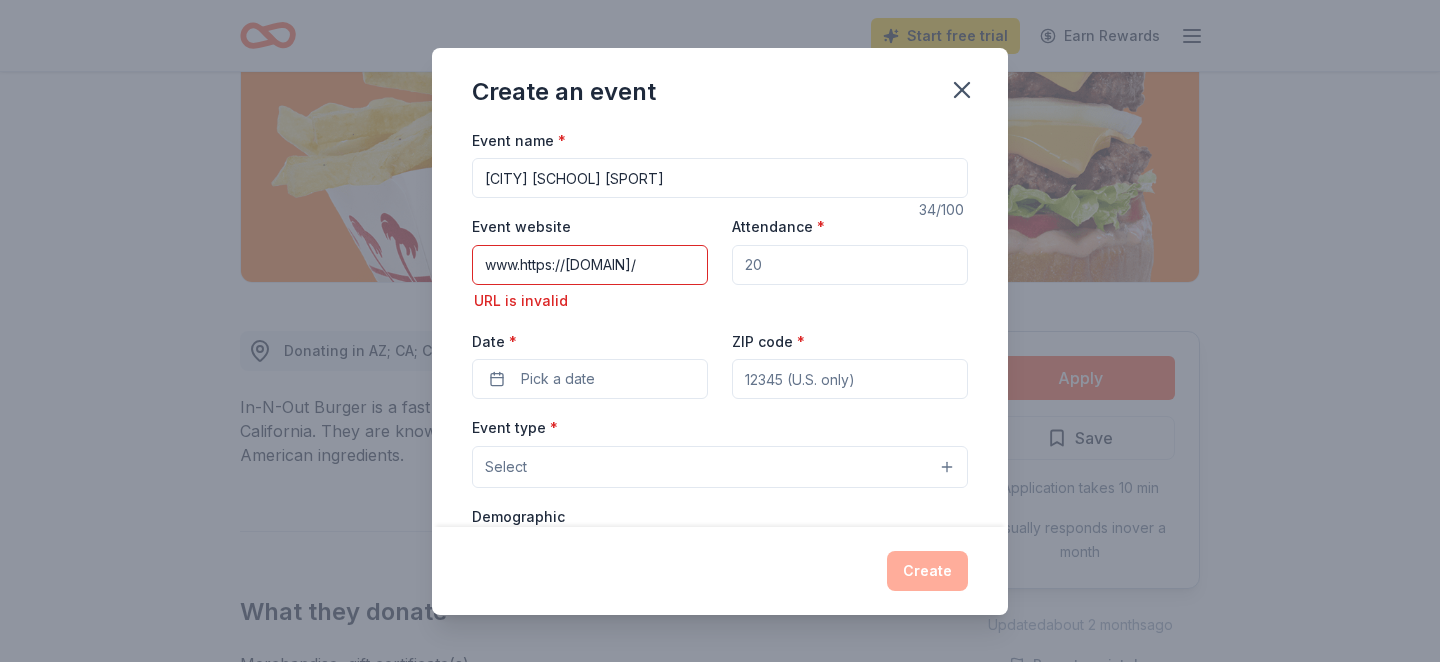 scroll, scrollTop: 0, scrollLeft: 15, axis: horizontal 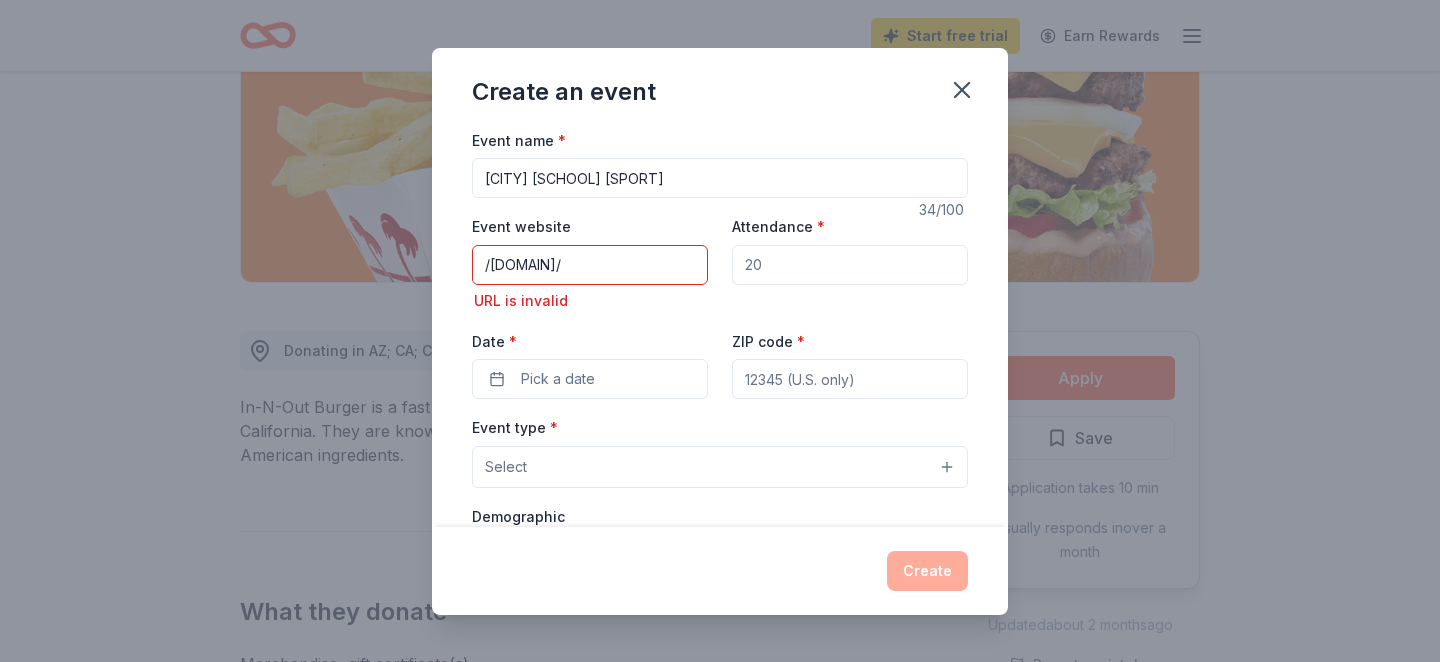 drag, startPoint x: 641, startPoint y: 267, endPoint x: 477, endPoint y: 267, distance: 164 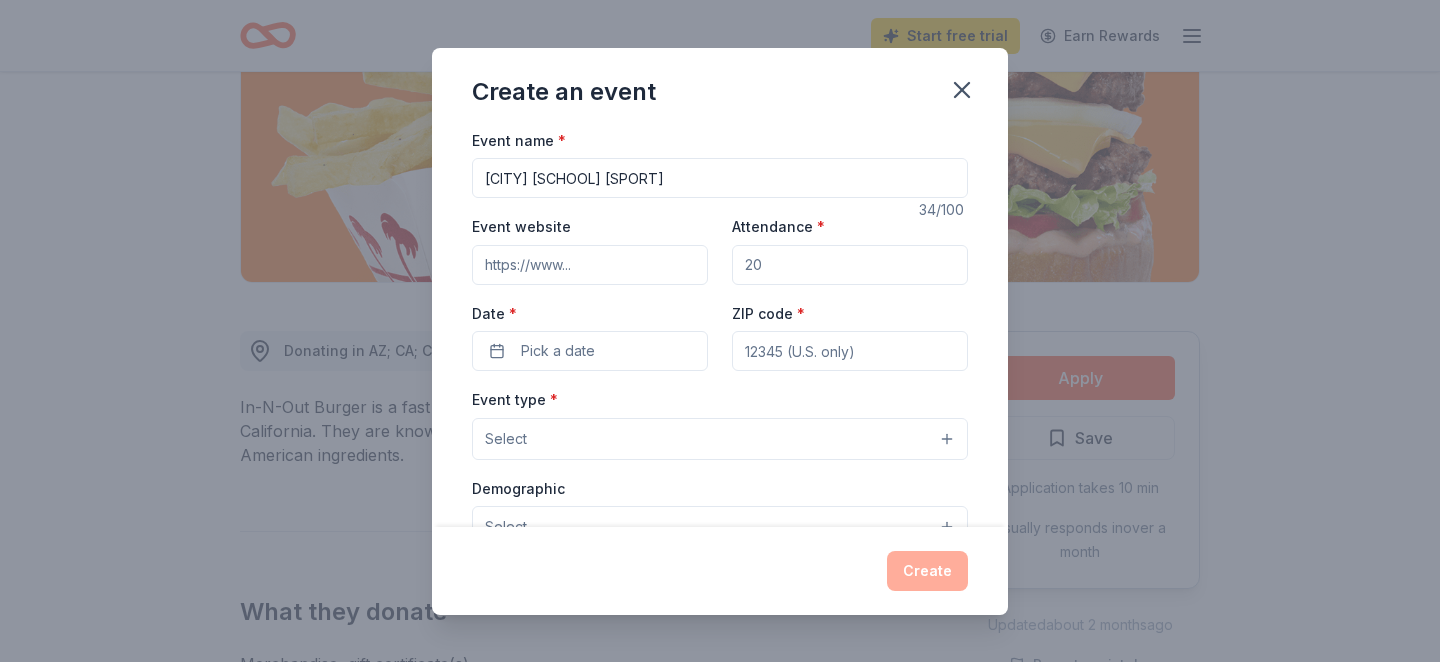 click on "Event website" at bounding box center (590, 265) 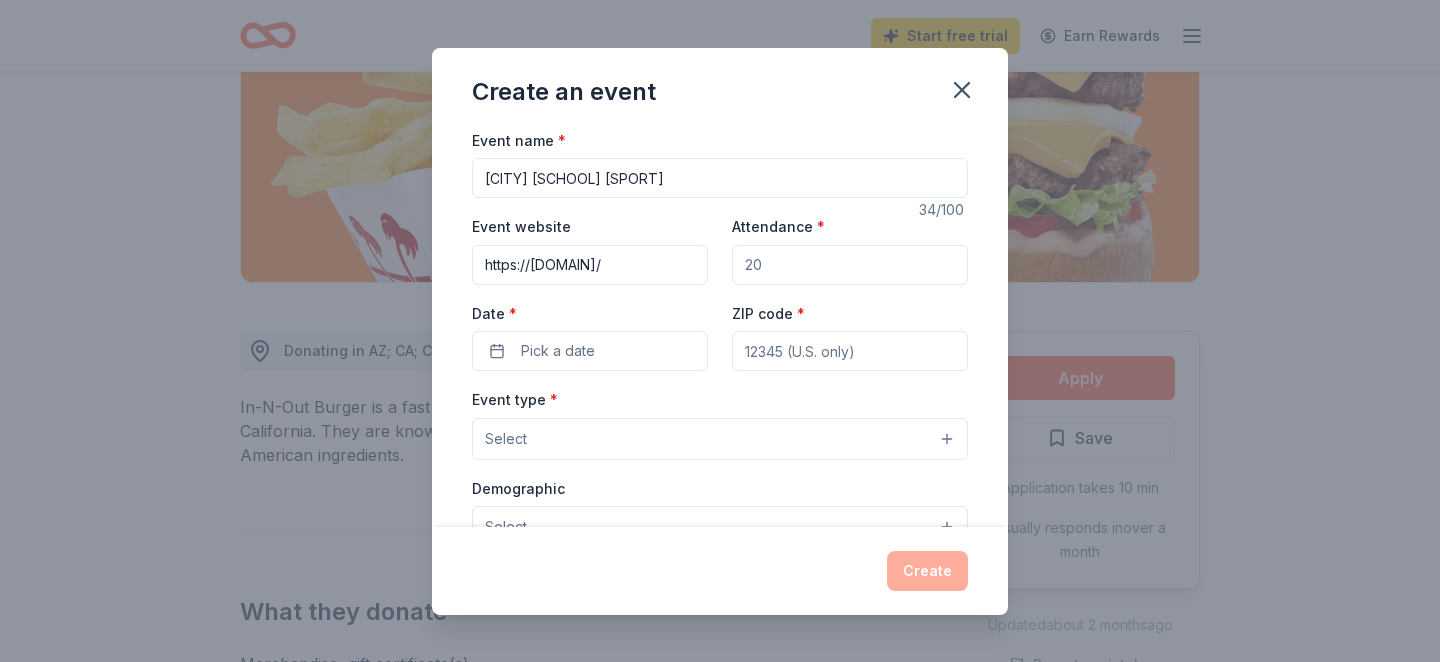 type on "https://[DOMAIN]/" 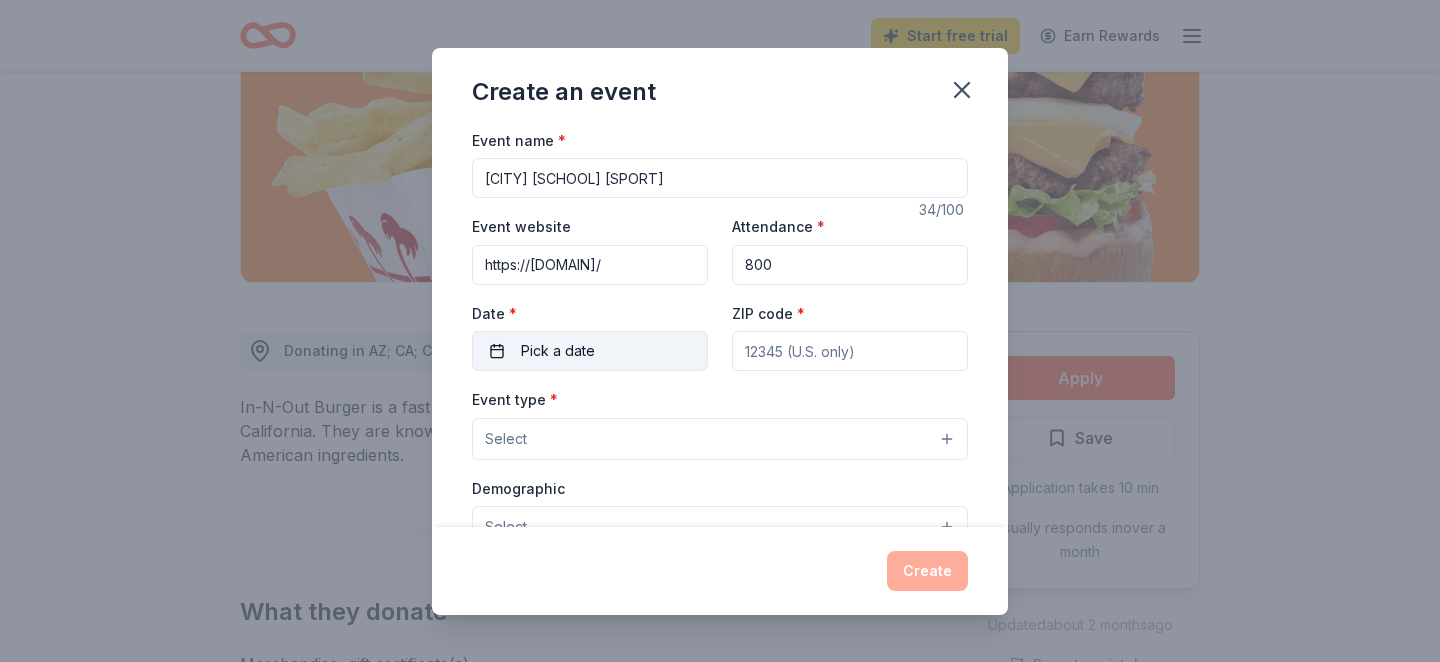 type on "800" 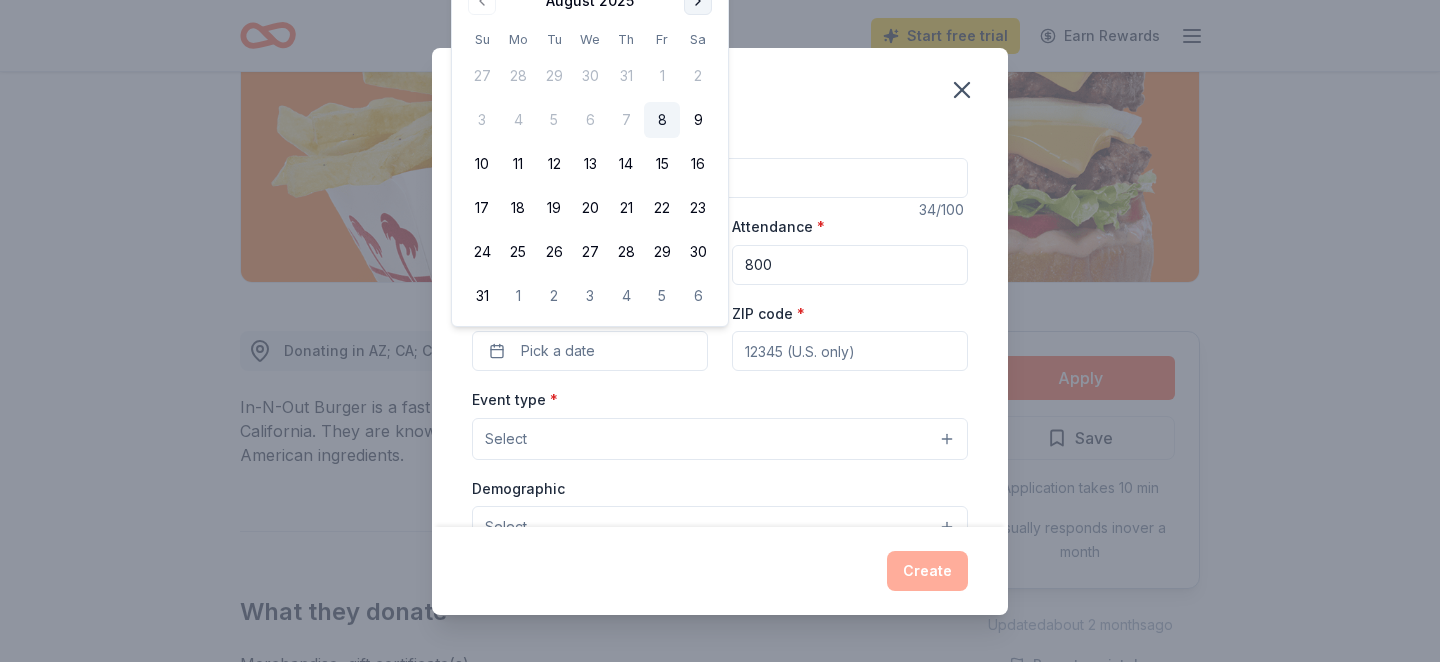click at bounding box center [698, 1] 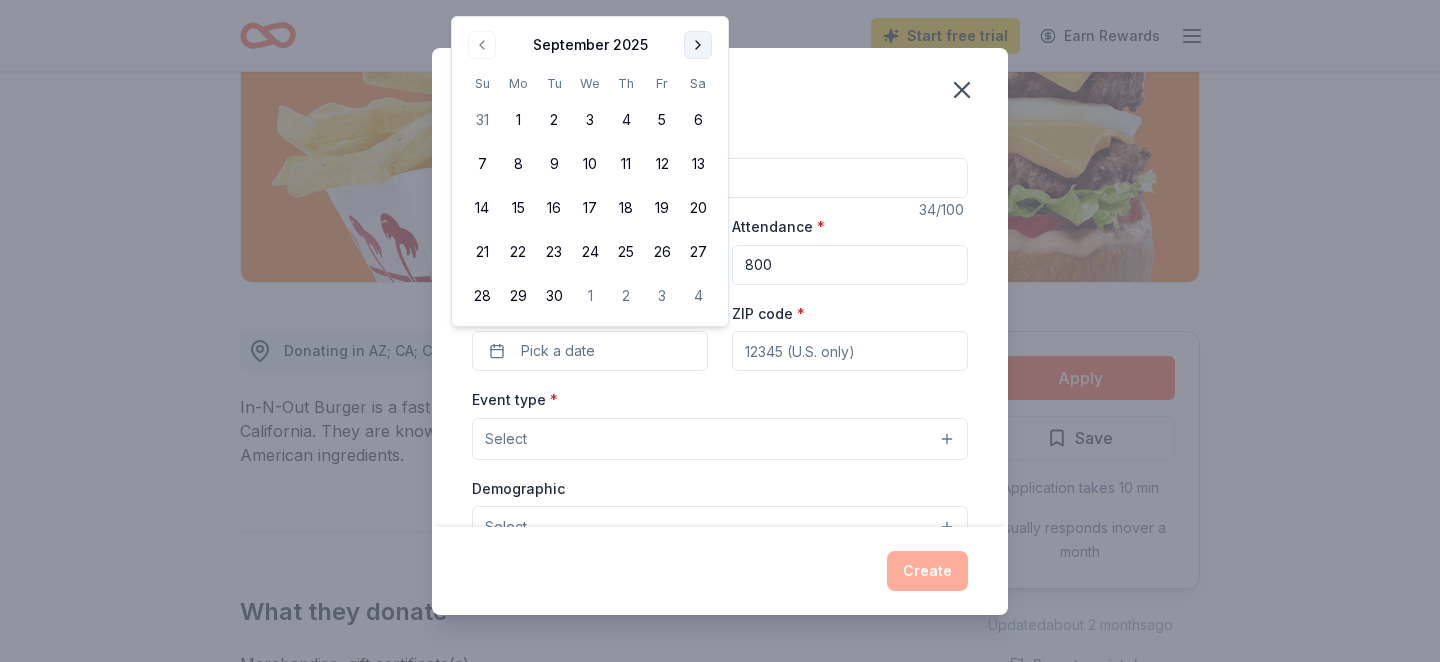 click at bounding box center [698, 45] 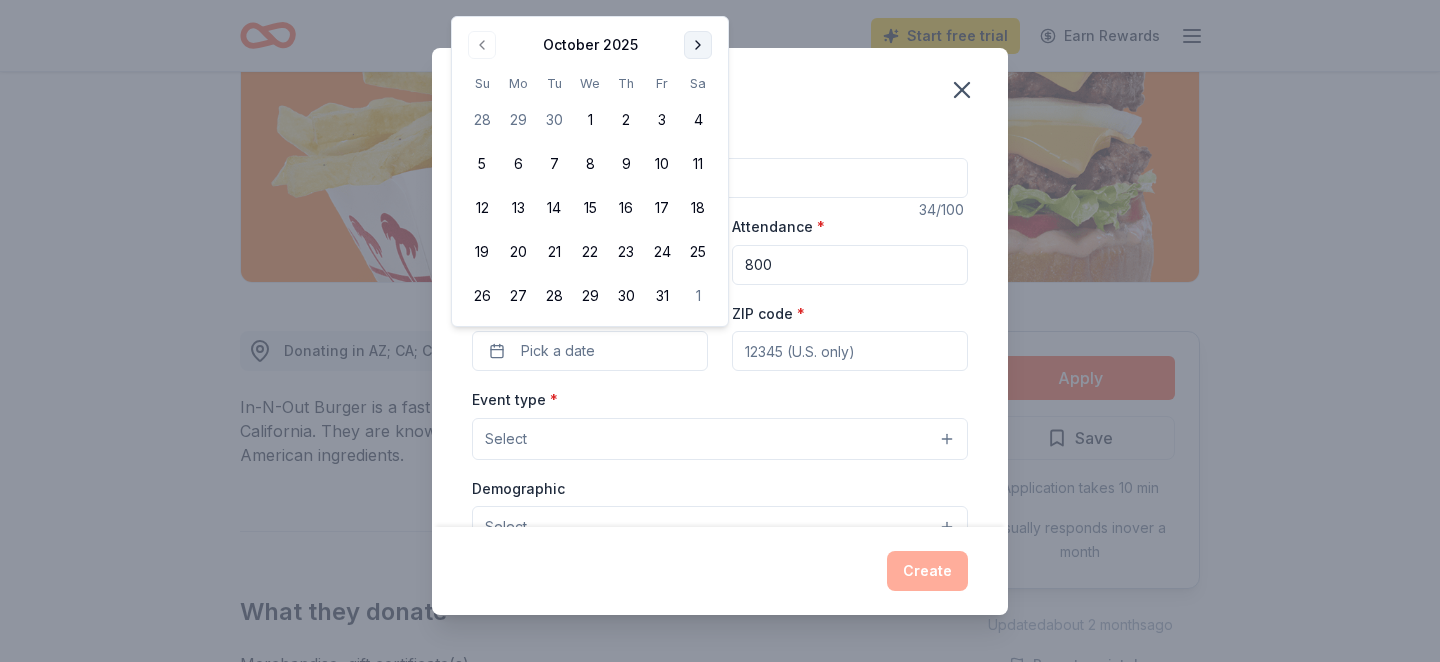 click at bounding box center (698, 45) 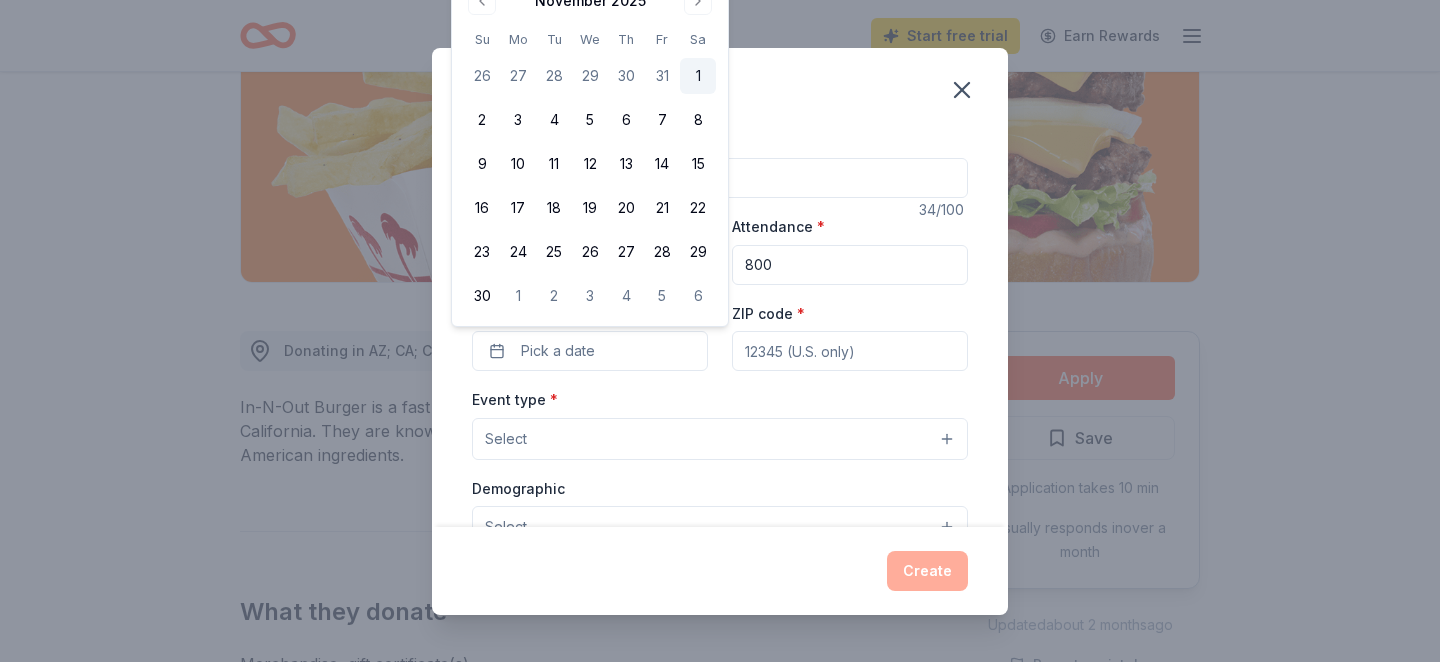 click on "1" at bounding box center [698, 76] 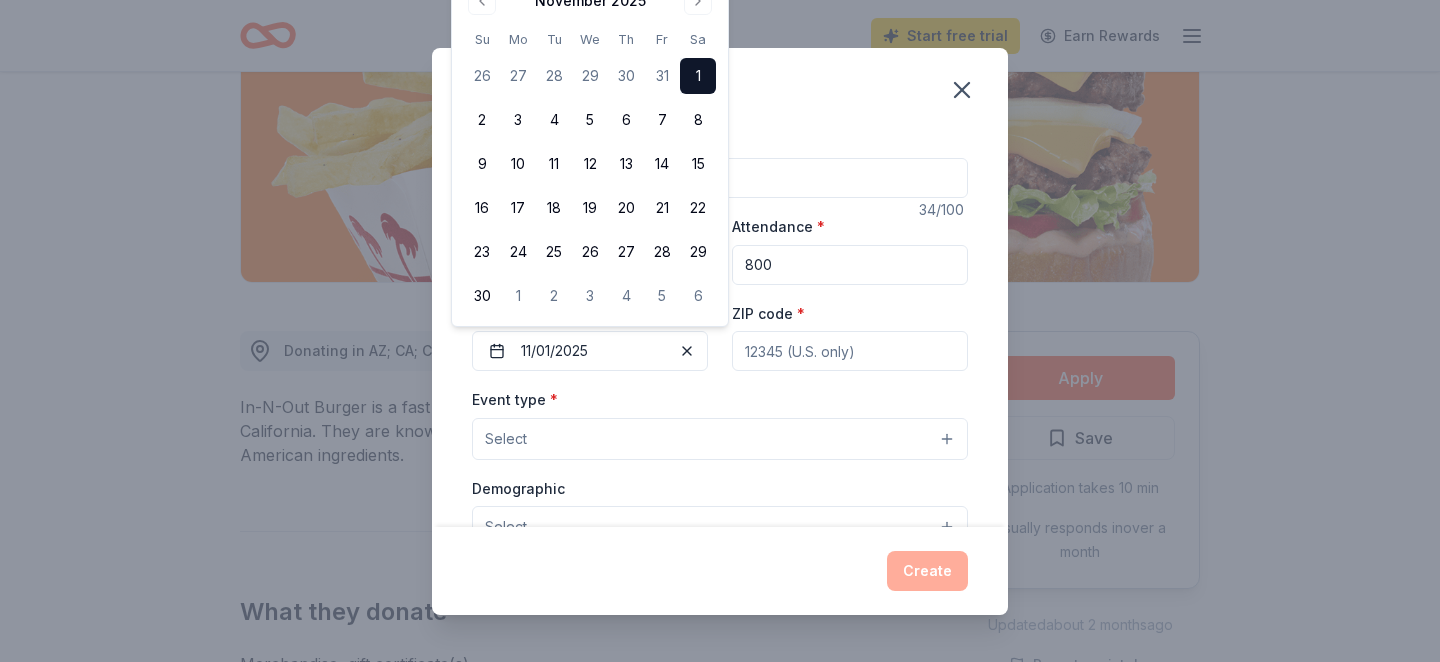 click on "ZIP code *" at bounding box center (850, 351) 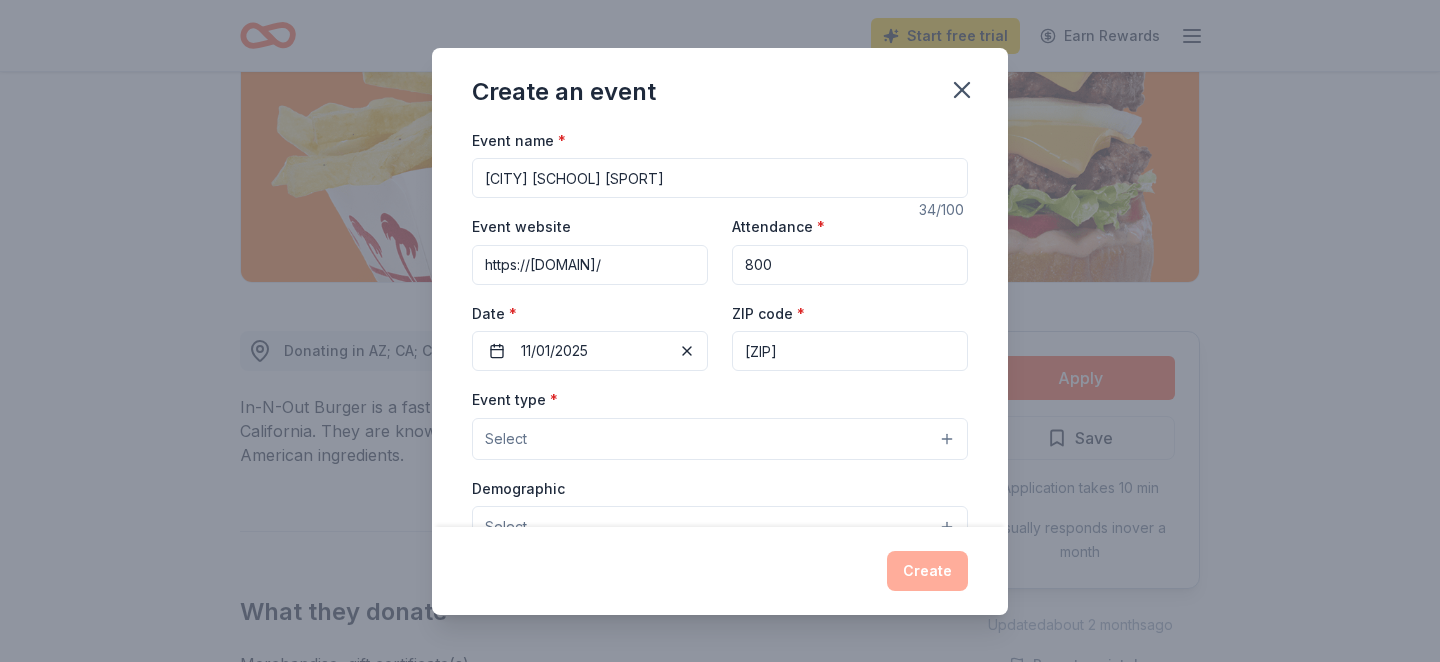 type on "[ZIP]" 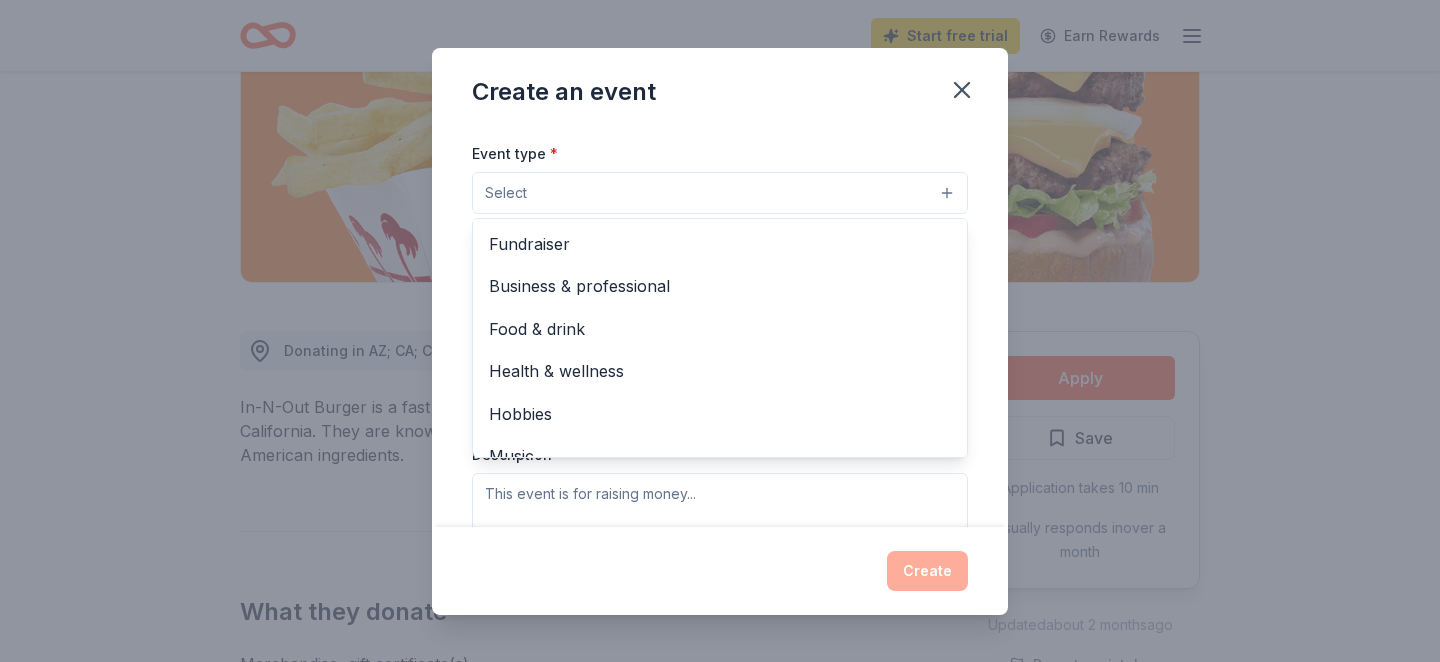scroll, scrollTop: 130, scrollLeft: 0, axis: vertical 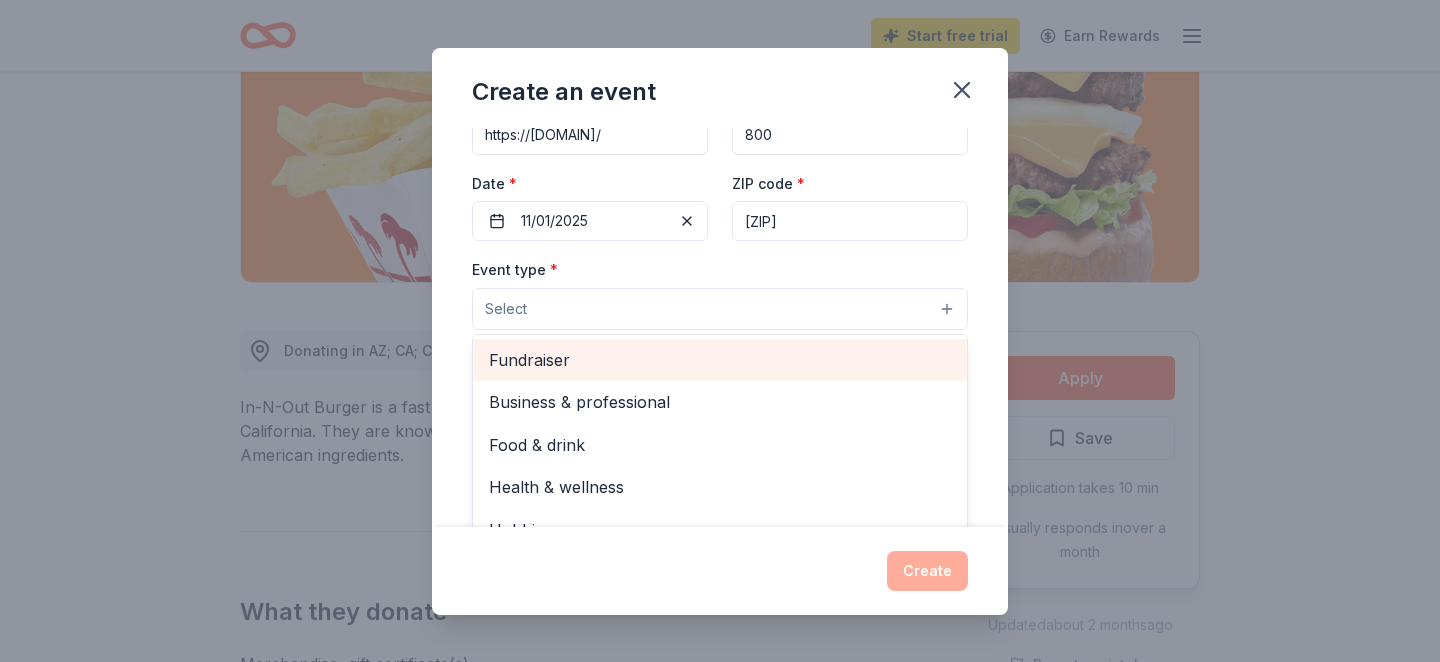 click on "Fundraiser" at bounding box center (720, 360) 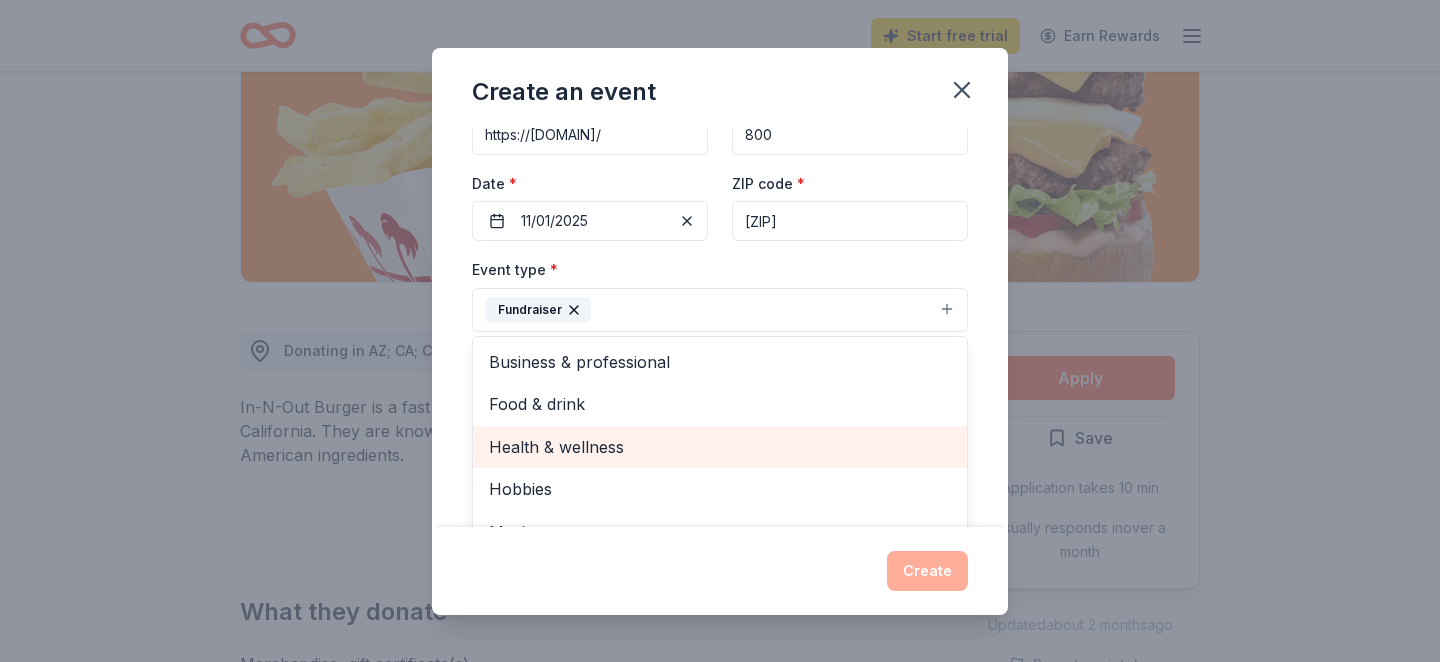 scroll, scrollTop: 24, scrollLeft: 0, axis: vertical 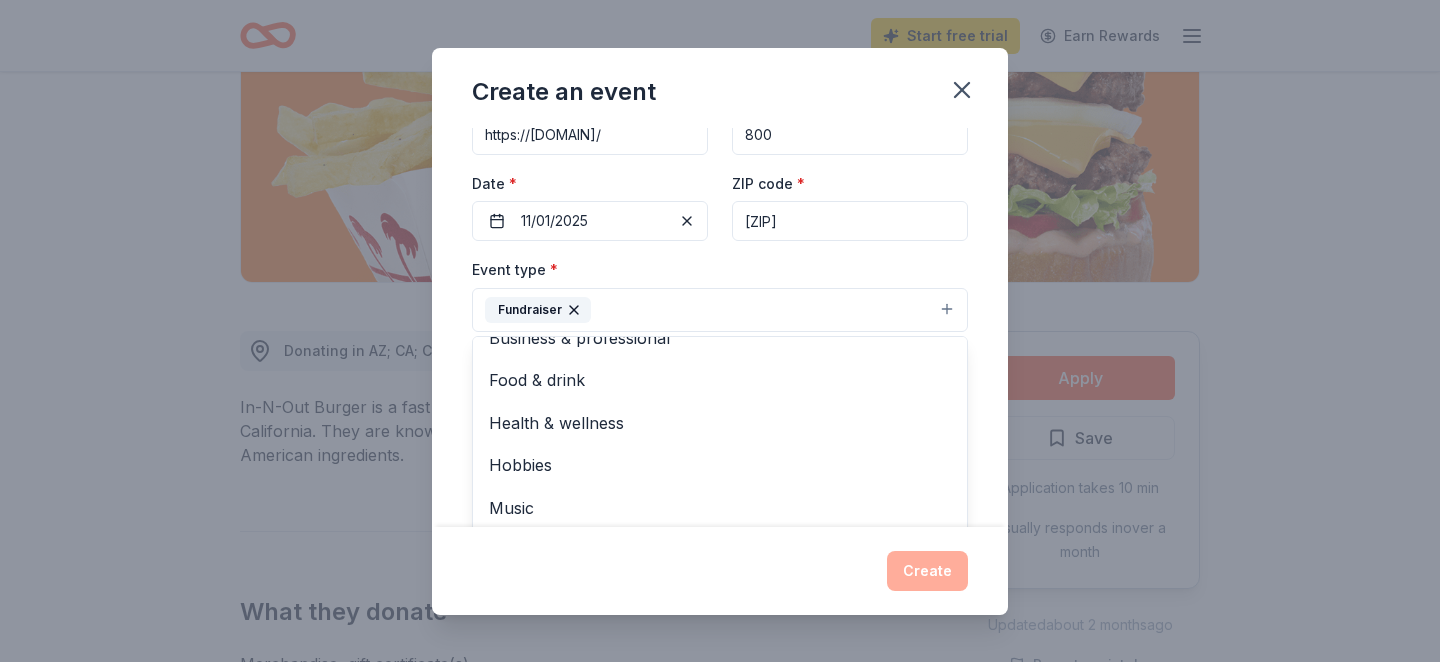 click on "Event name * [CITY] [SCHOOL] [SPORT] [NUMBER] /100 Event website https://[DOMAIN]/ Attendance * [NUMBER] Date * [DATE] ZIP code * [ZIP] Event type * Fundraiser Business & professional Food & drink Health & wellness Hobbies Music Performing & visual arts Demographic Select We use this information to help brands find events with their target demographic to sponsor their products. Mailing address Apt/unit Description What are you looking for? * Auction & raffle Meals Snacks Desserts Alcohol Beverages Send me reminders Email me reminders of donor application deadlines Recurring event Create" at bounding box center (720, 331) 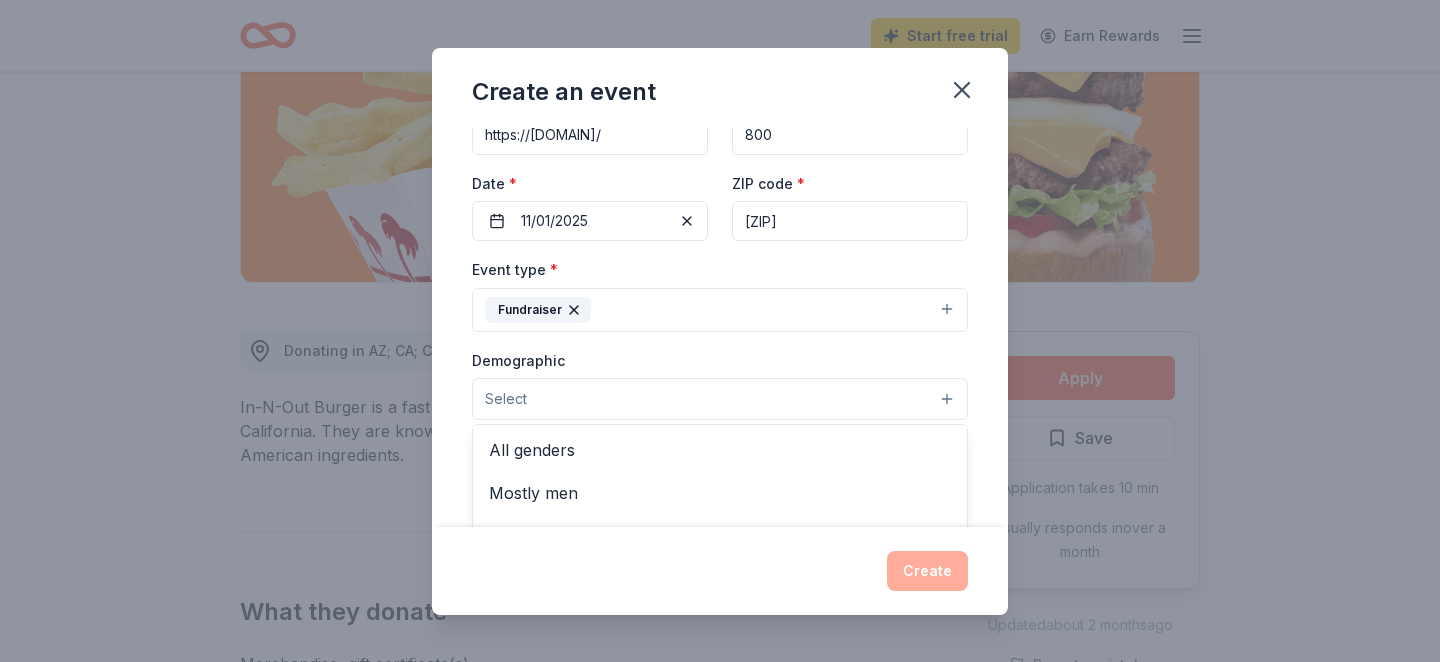 click on "Select" at bounding box center [720, 399] 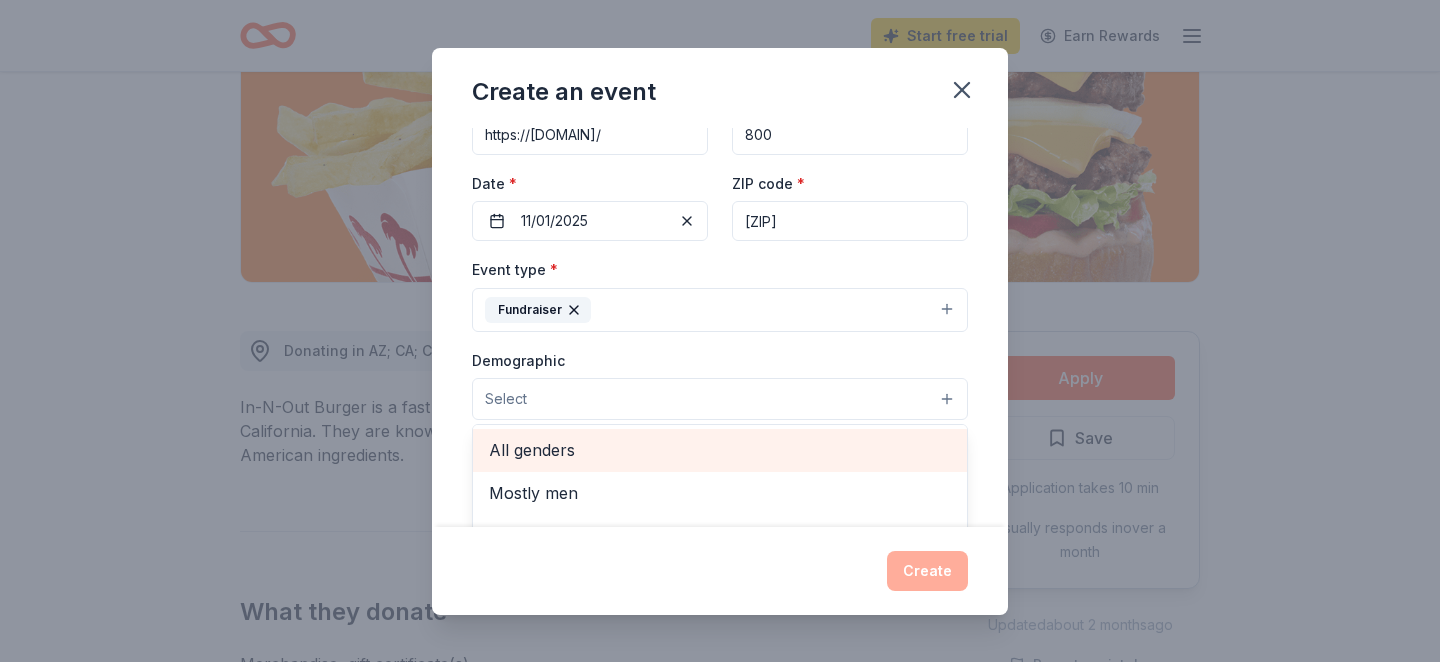 click on "All genders" at bounding box center (720, 450) 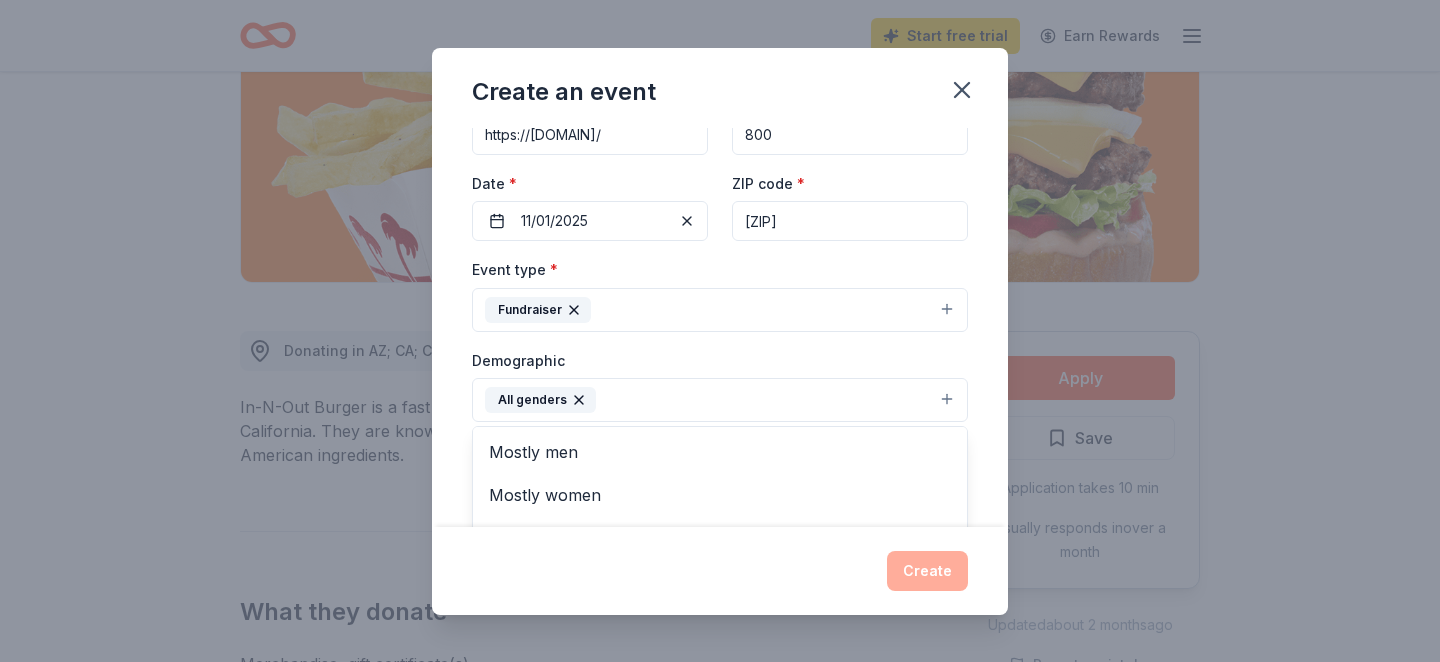 scroll, scrollTop: 162, scrollLeft: 0, axis: vertical 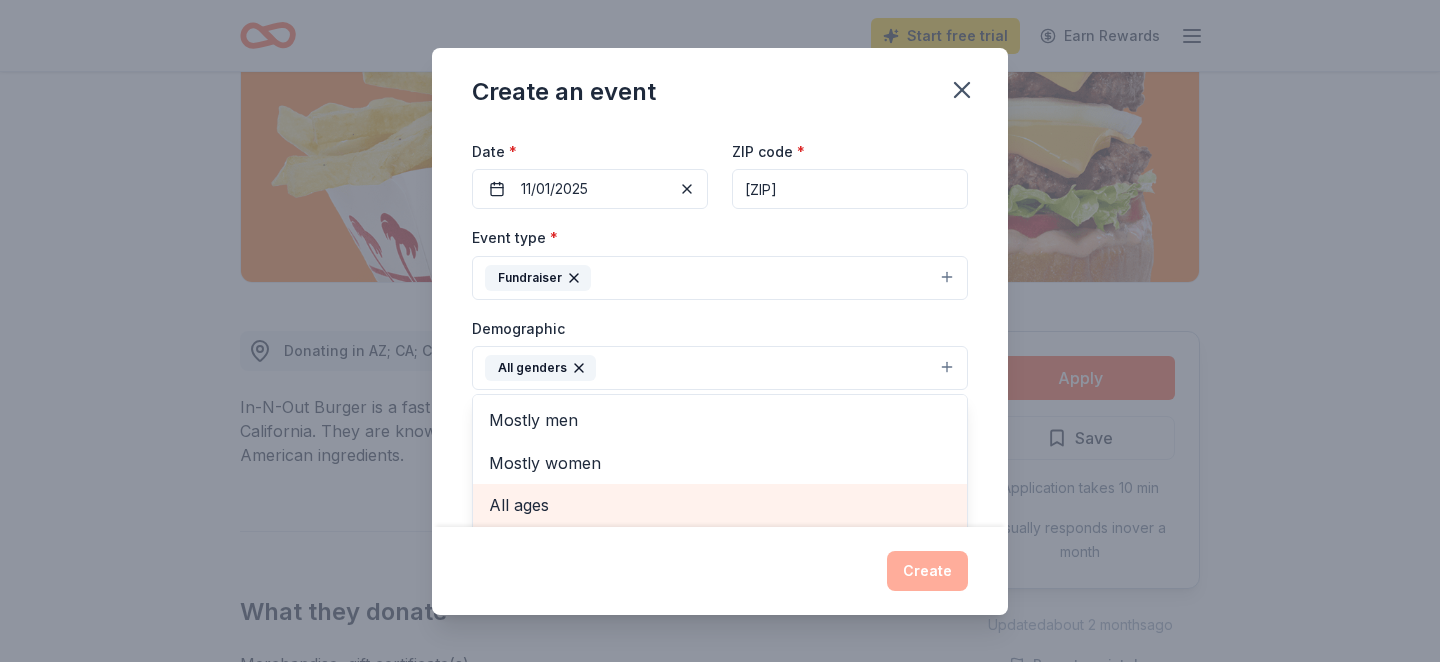 click on "All ages" at bounding box center (720, 505) 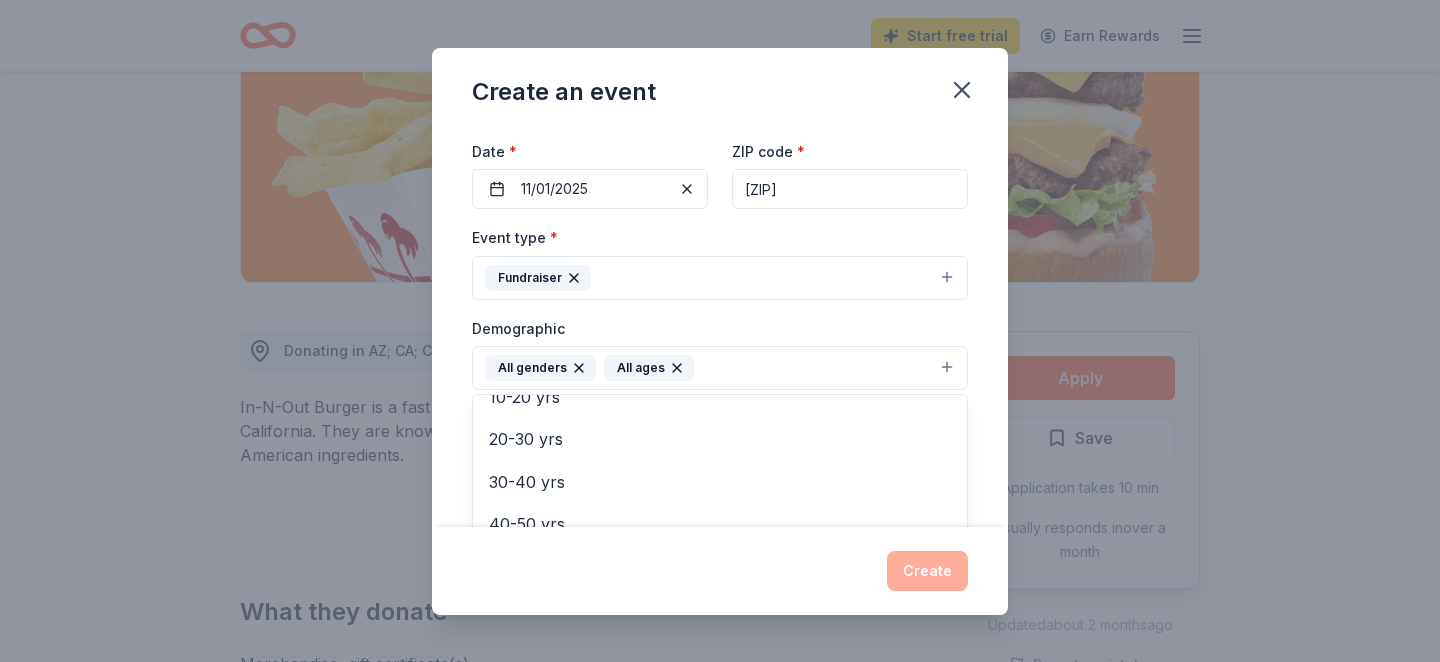 scroll, scrollTop: 159, scrollLeft: 0, axis: vertical 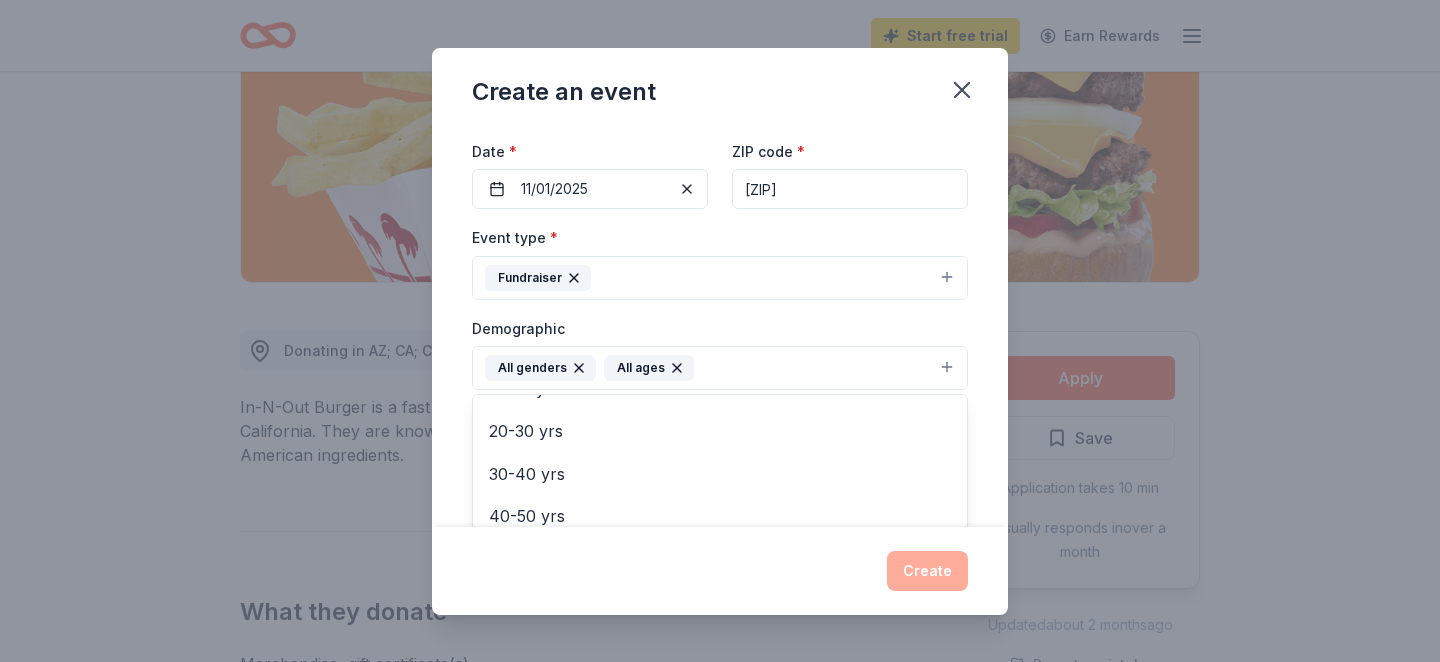 click on "Event name * [CITY] [SCHOOL] [SPORT] [NUMBER] /100 Event website https://[DOMAIN]/ Attendance * [NUMBER] Date * [DATE] ZIP code * [ZIP] Event type * Fundraiser Demographic All genders All ages Mostly men Mostly women 0-10 yrs 10-20 yrs 20-30 yrs 30-40 yrs 40-50 yrs 50-60 yrs 60-70 yrs 70-80 yrs 80+ yrs We use this information to help brands find events with their target demographic to sponsor their products. Mailing address Apt/unit Description What are you looking for? * Auction & raffle Meals Snacks Desserts Alcohol Beverages Send me reminders Email me reminders of donor application deadlines Recurring event Create" at bounding box center [720, 331] 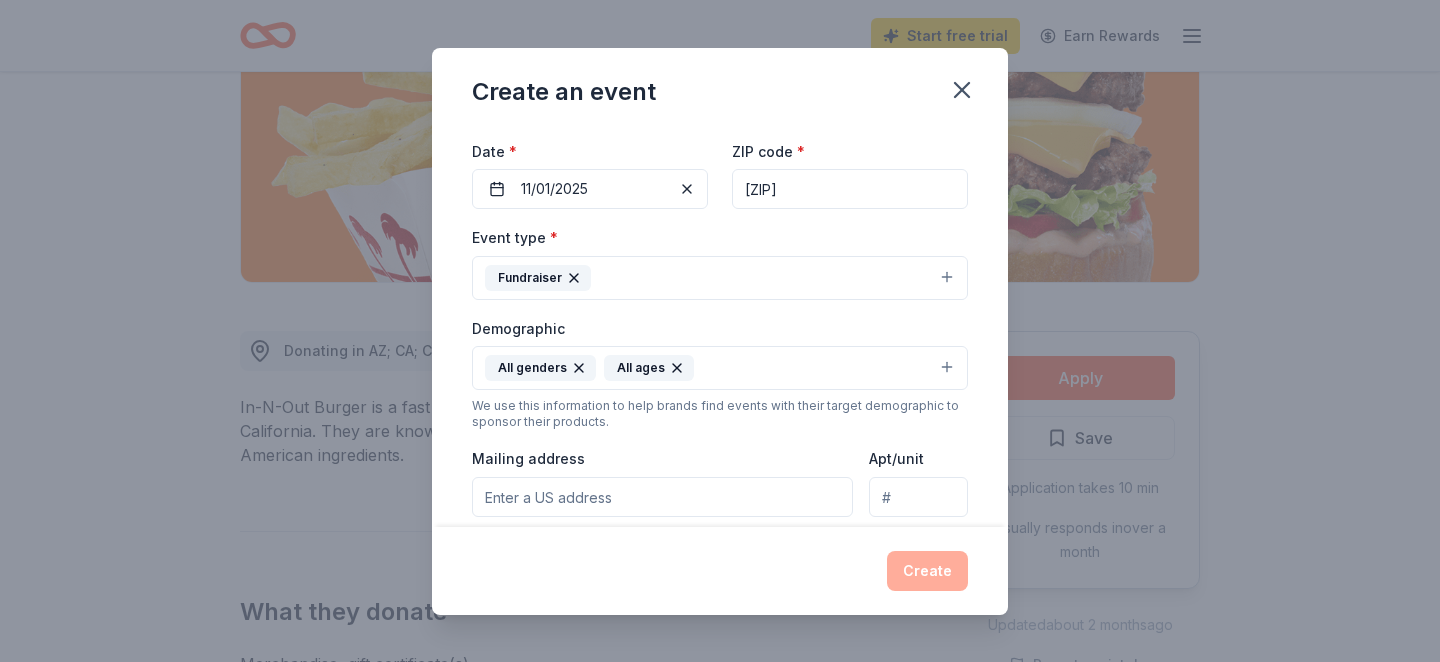 click on "Mailing address" at bounding box center (662, 497) 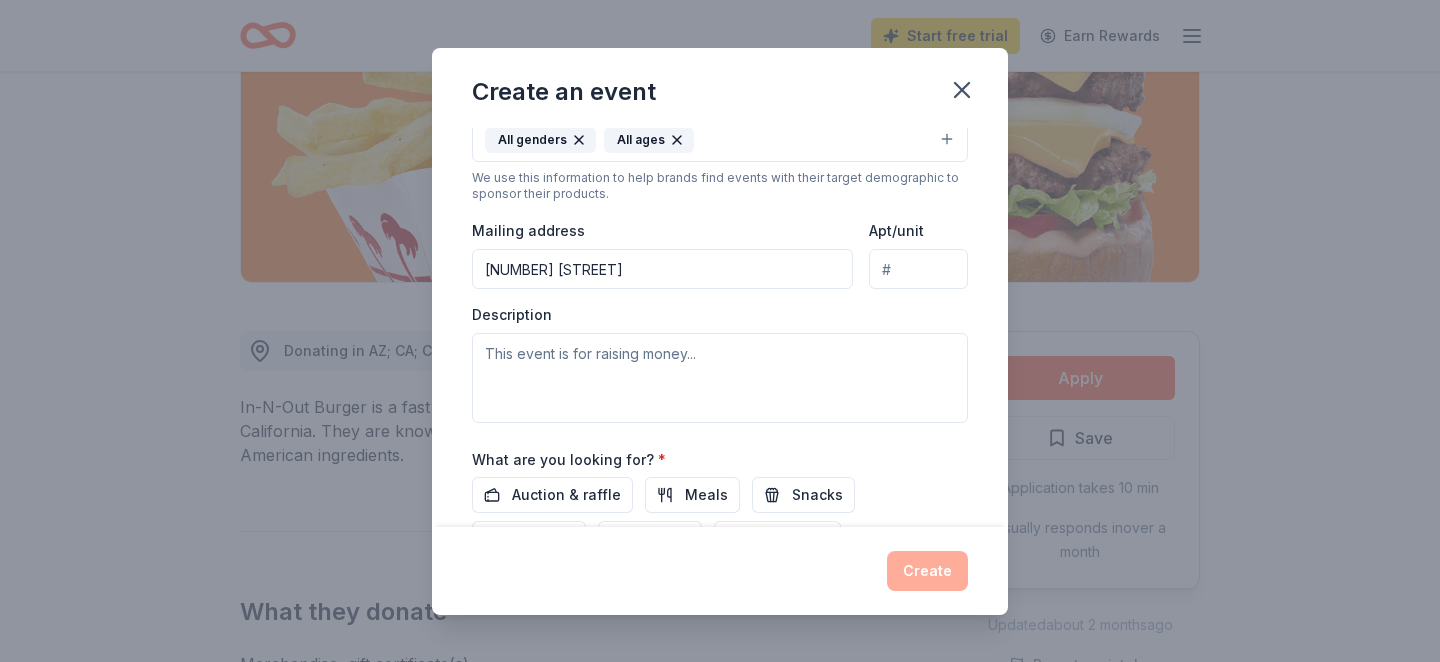 scroll, scrollTop: 401, scrollLeft: 0, axis: vertical 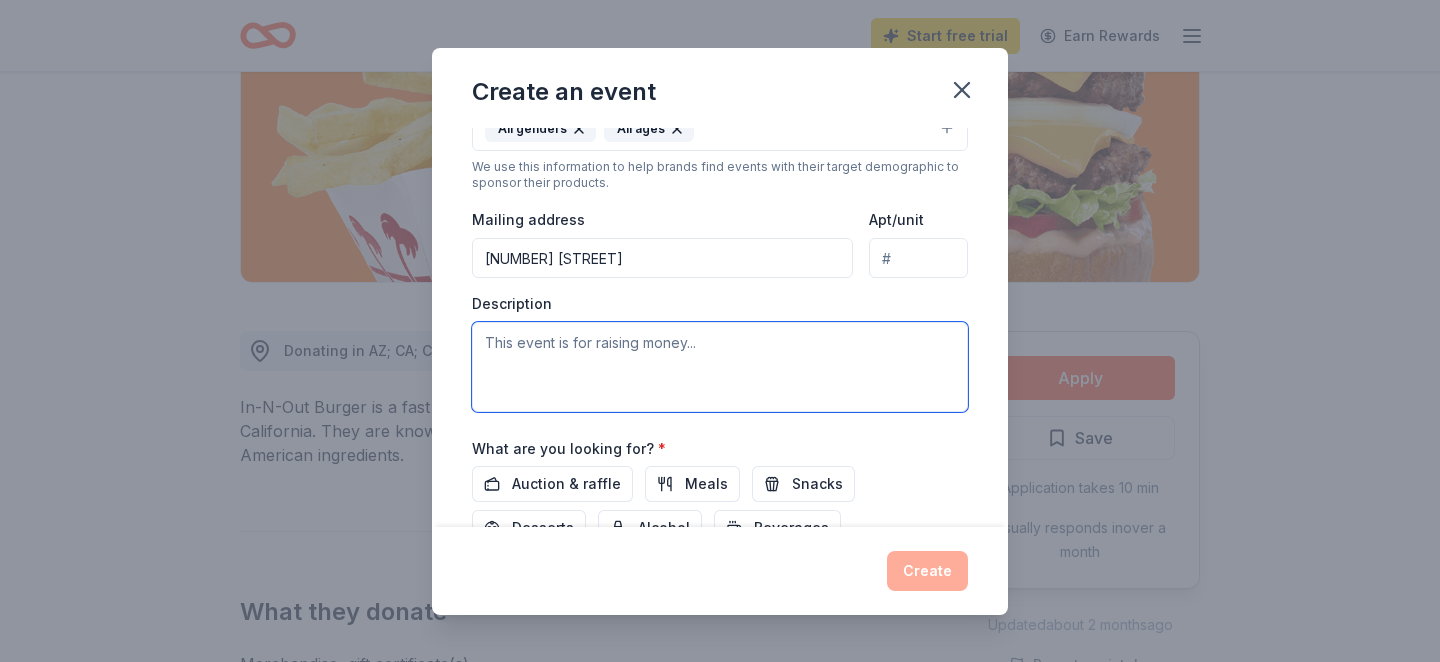 click at bounding box center (720, 367) 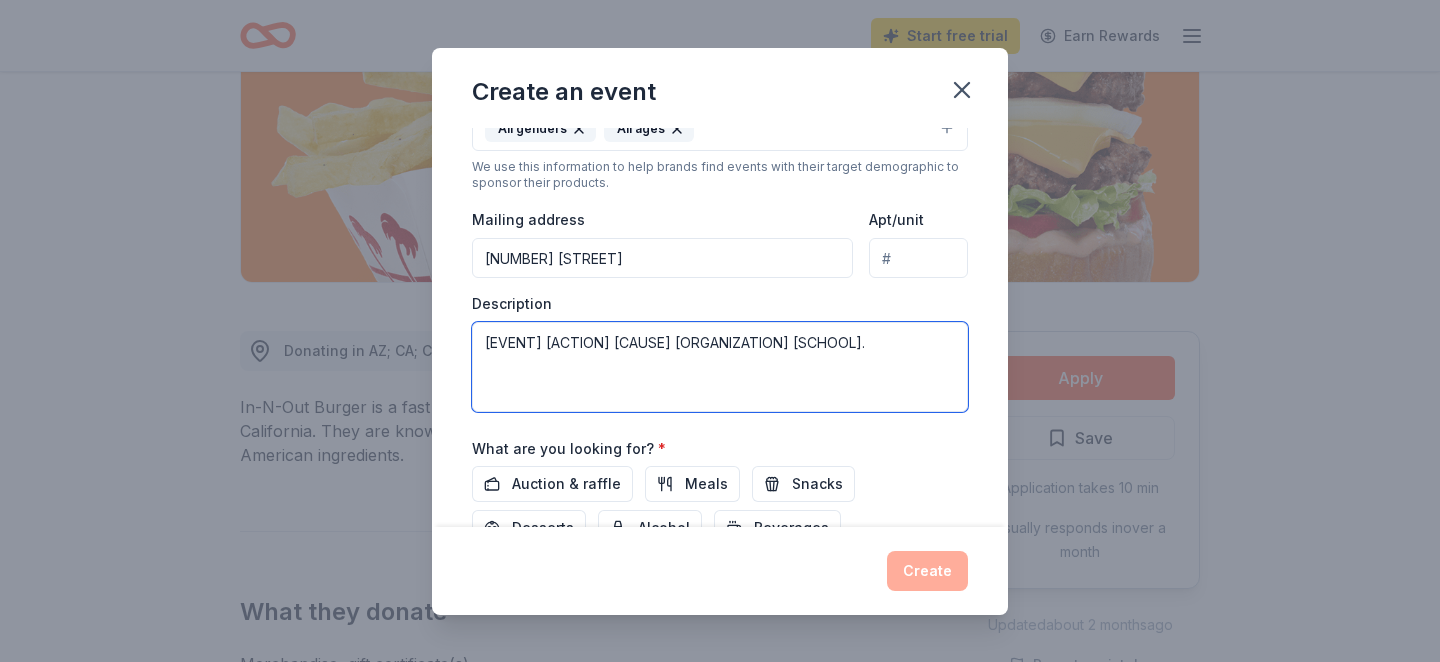 click on "[EVENT] [ACTION] [CAUSE] [ORGANIZATION] [SCHOOL]." at bounding box center (720, 367) 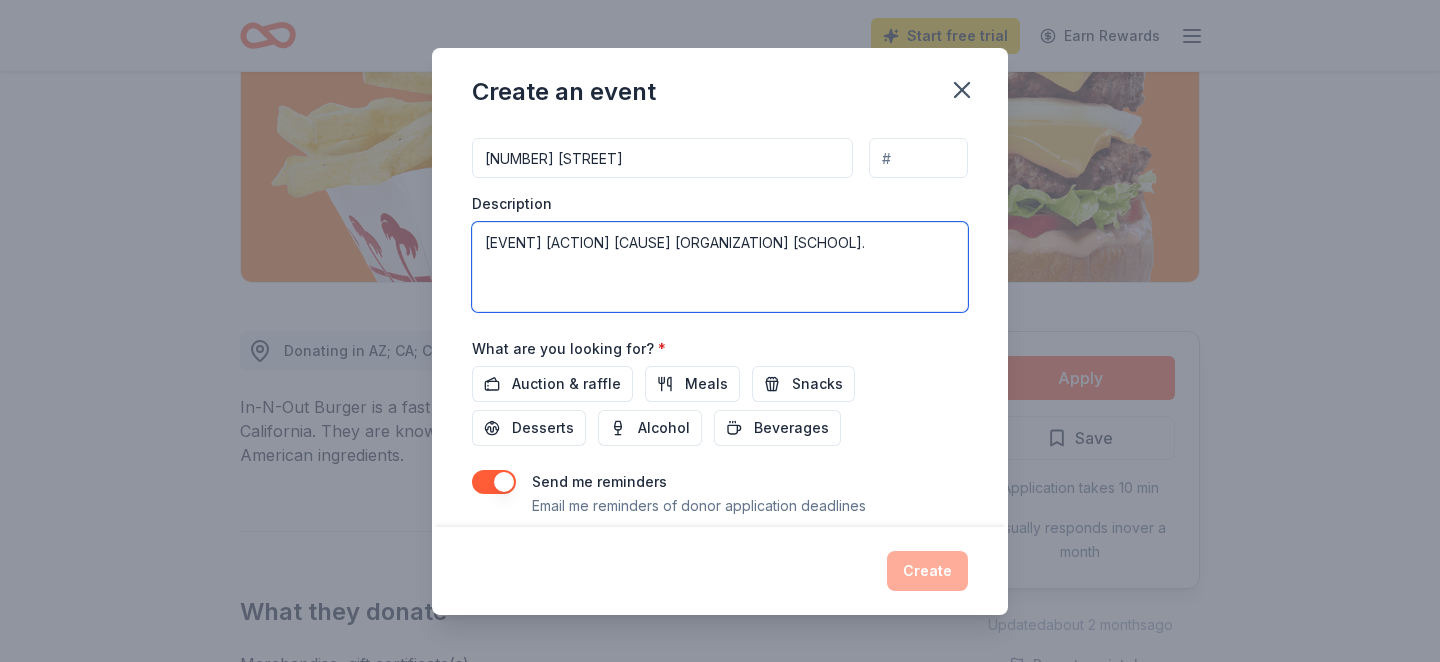 scroll, scrollTop: 509, scrollLeft: 0, axis: vertical 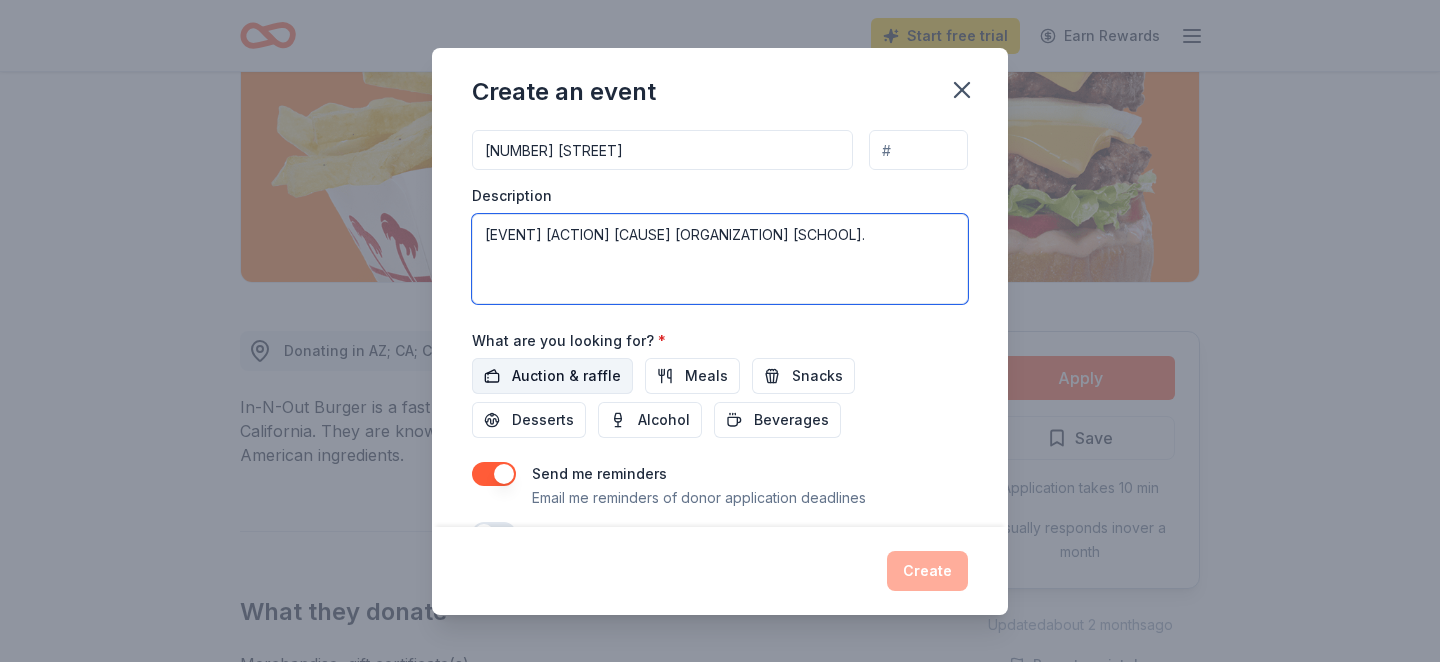 type on "[EVENT] [ACTION] [CAUSE] [ORGANIZATION] [SCHOOL]." 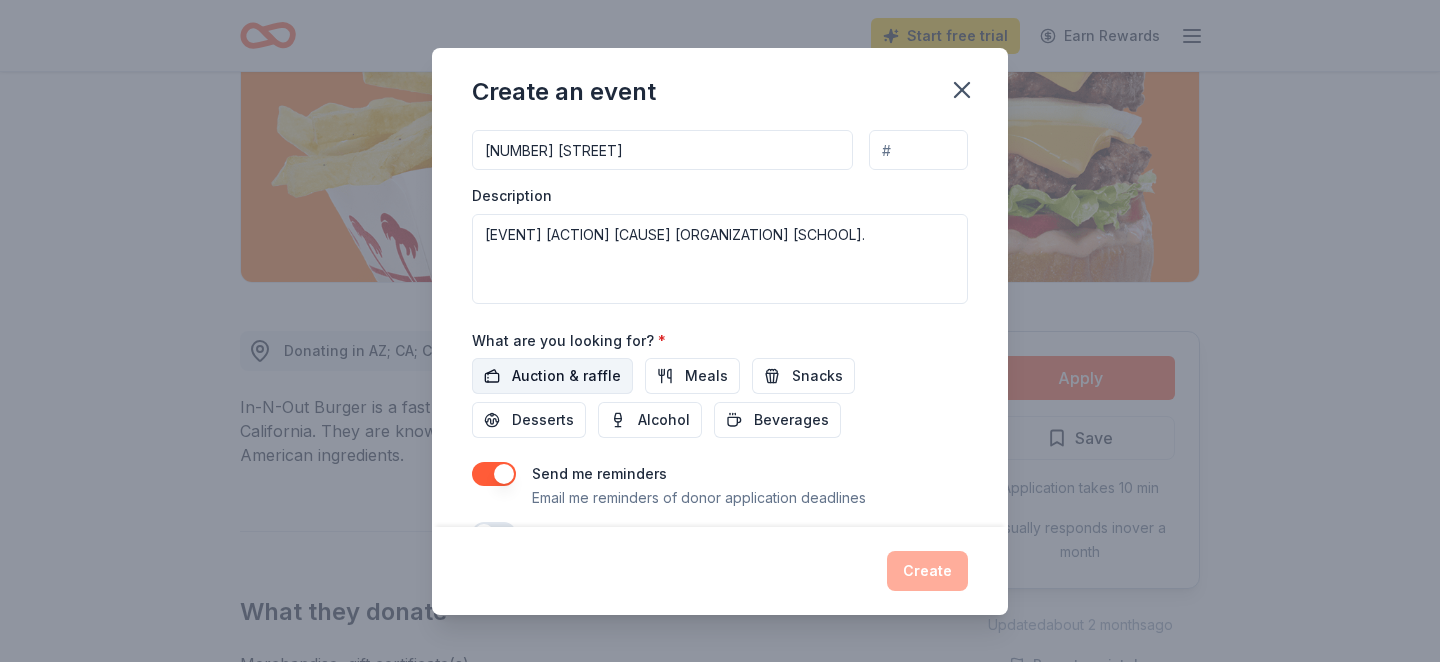 click on "Auction & raffle" at bounding box center [566, 376] 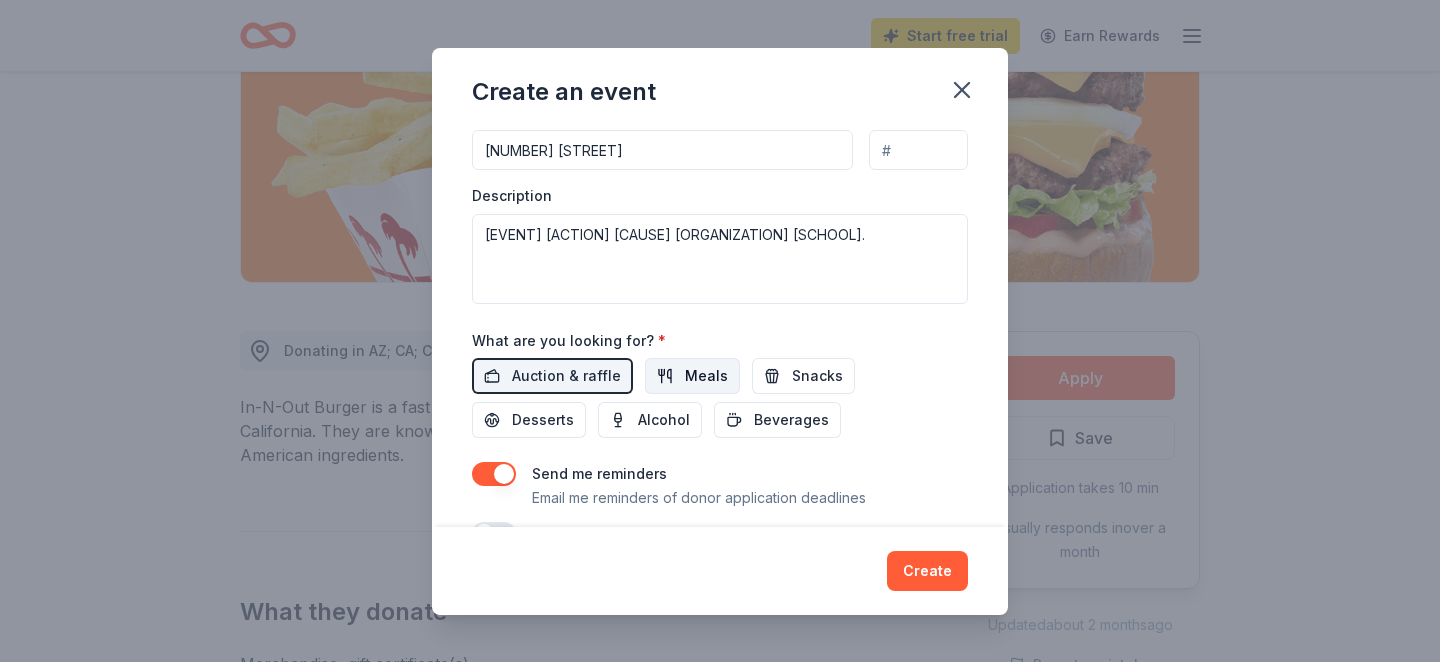 click on "Meals" at bounding box center [706, 376] 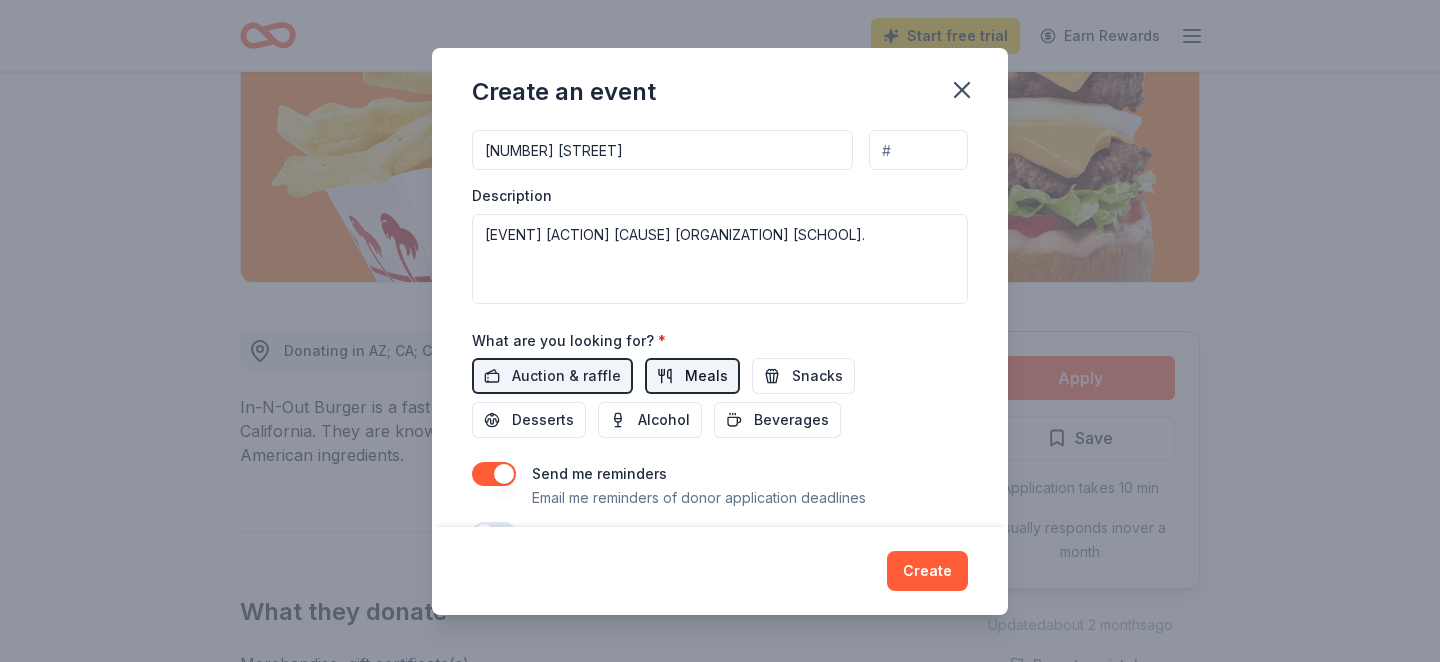 click on "Meals" at bounding box center [706, 376] 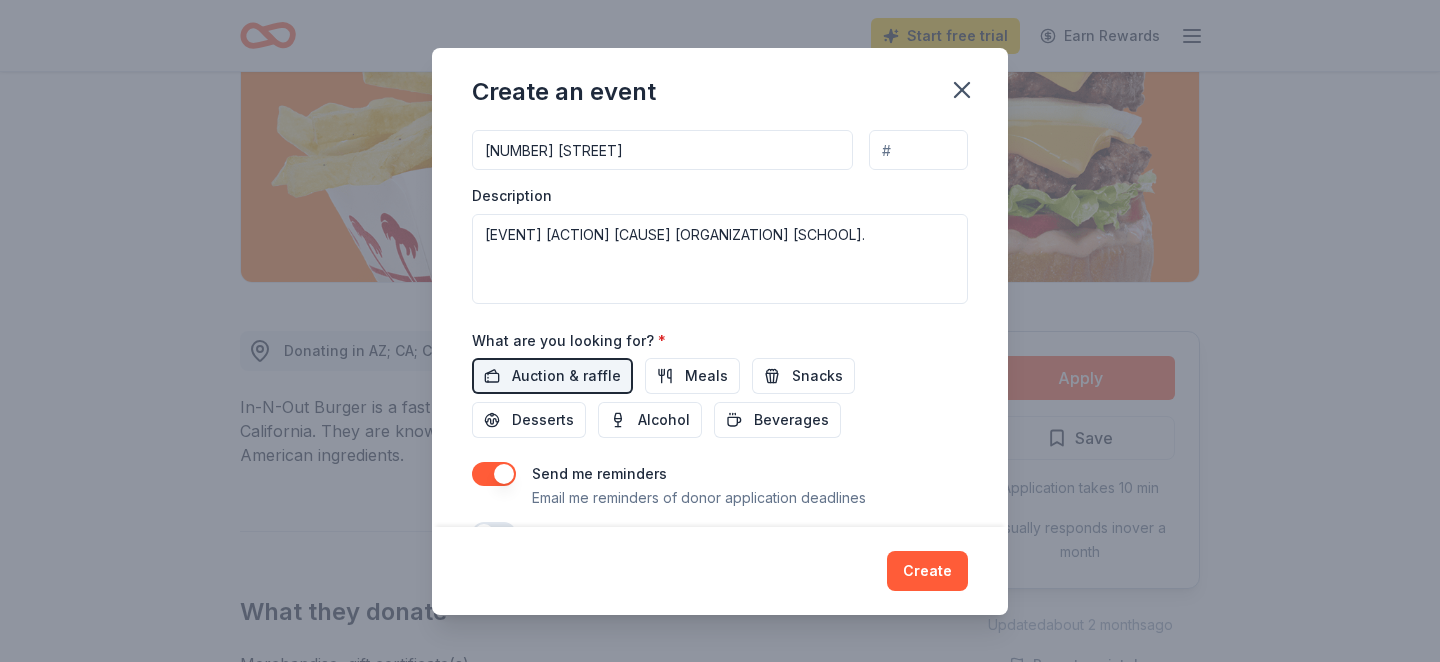 scroll, scrollTop: 560, scrollLeft: 0, axis: vertical 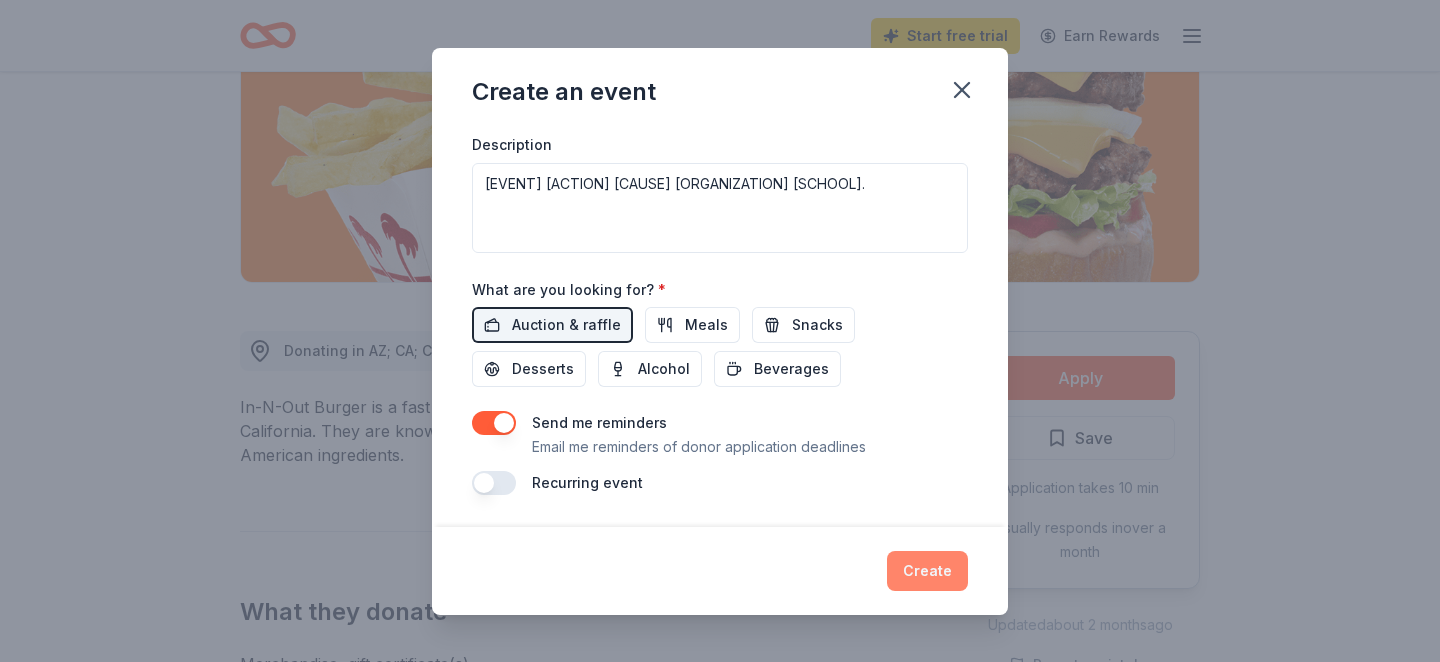 click on "Create" at bounding box center [927, 571] 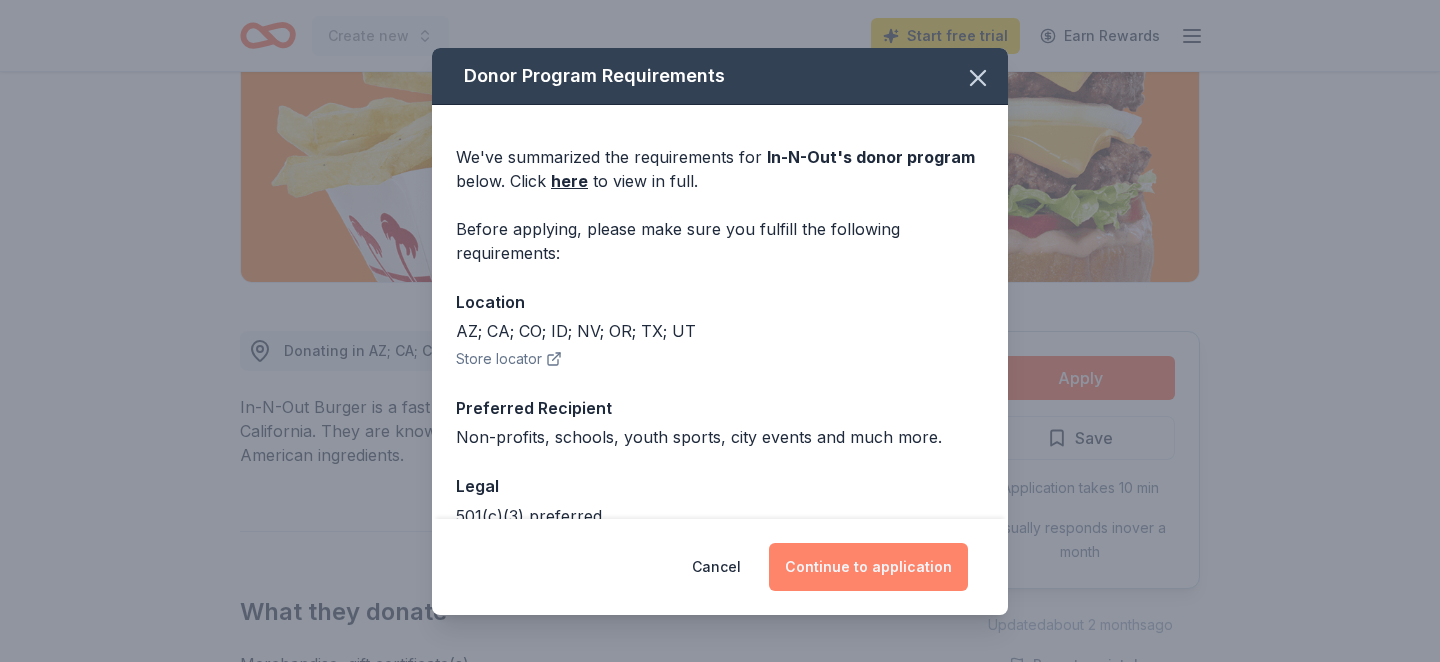 click on "Continue to application" at bounding box center [868, 567] 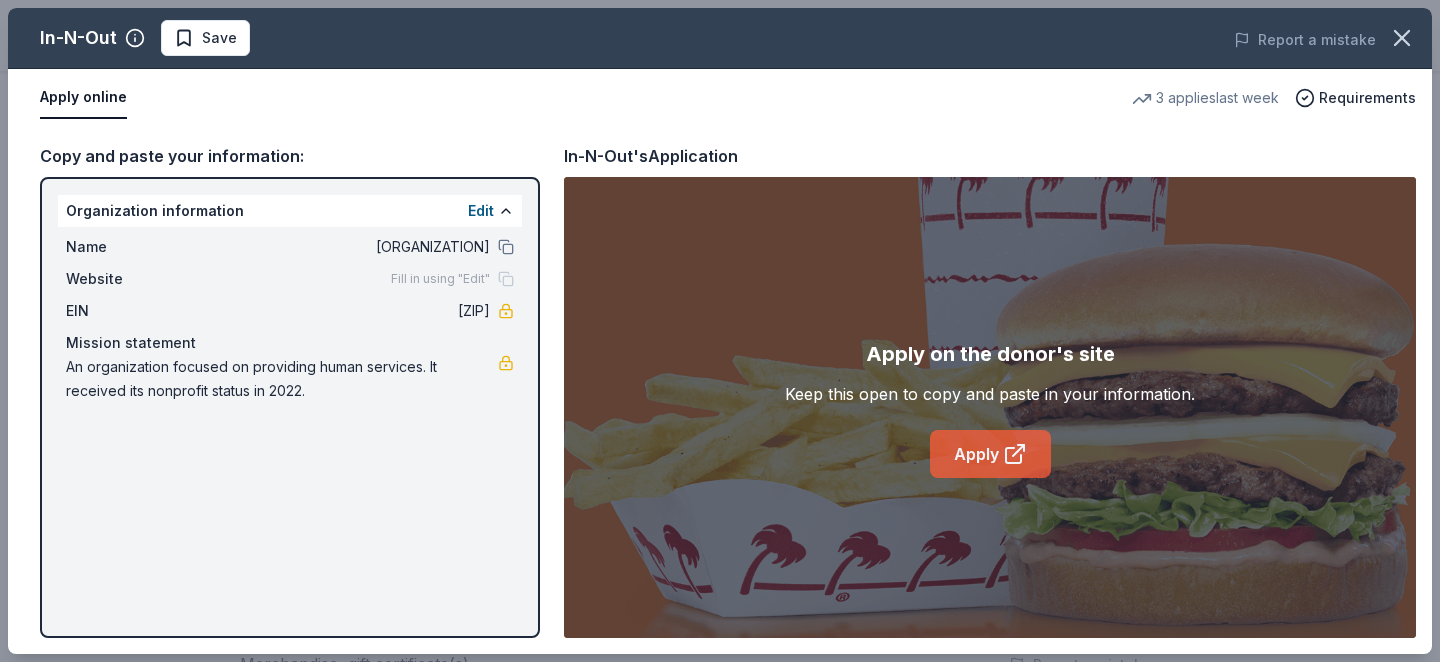 click on "Apply" at bounding box center [990, 454] 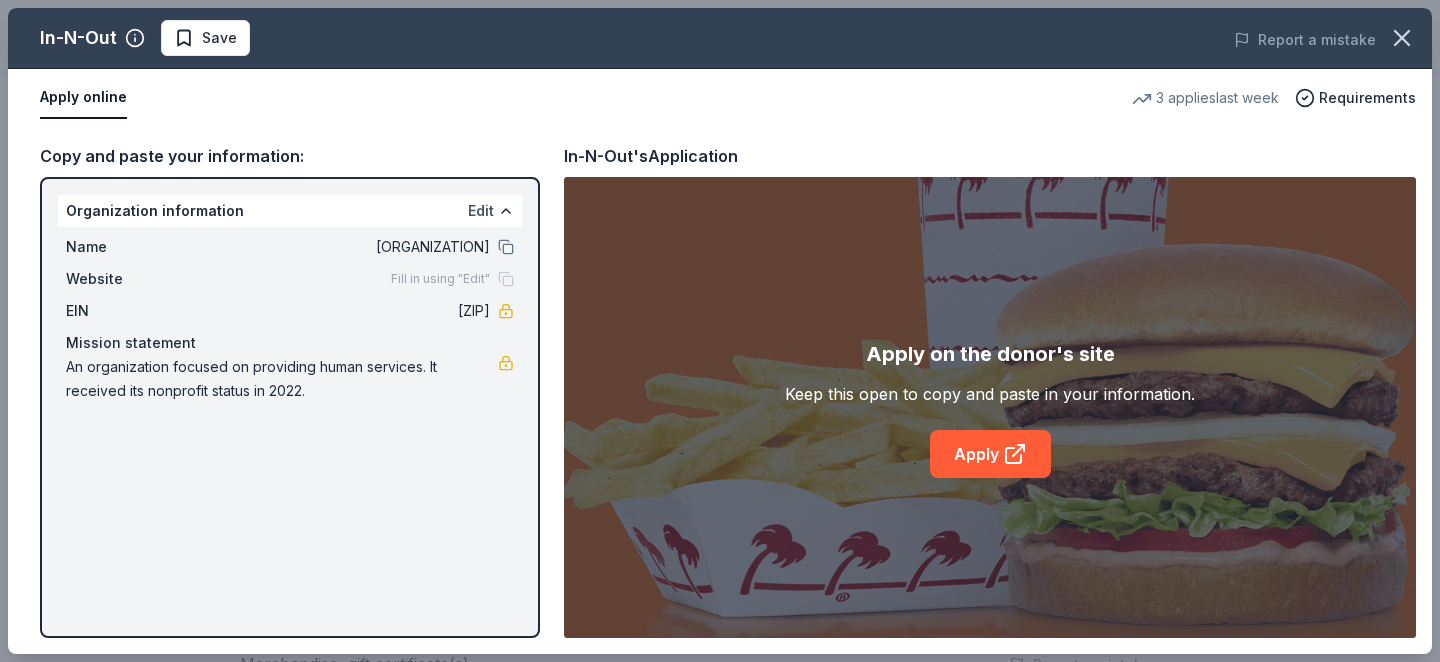click on "Edit" at bounding box center (481, 211) 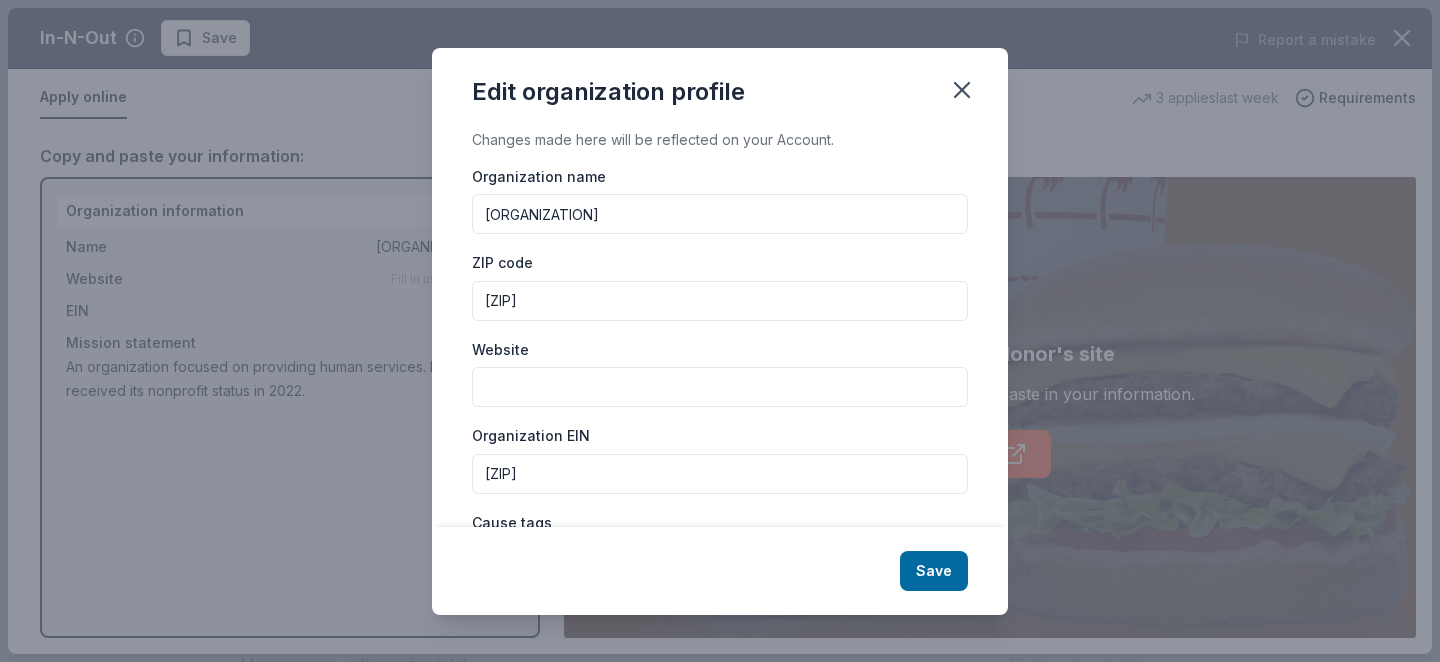 drag, startPoint x: 828, startPoint y: 209, endPoint x: 653, endPoint y: 210, distance: 175.00285 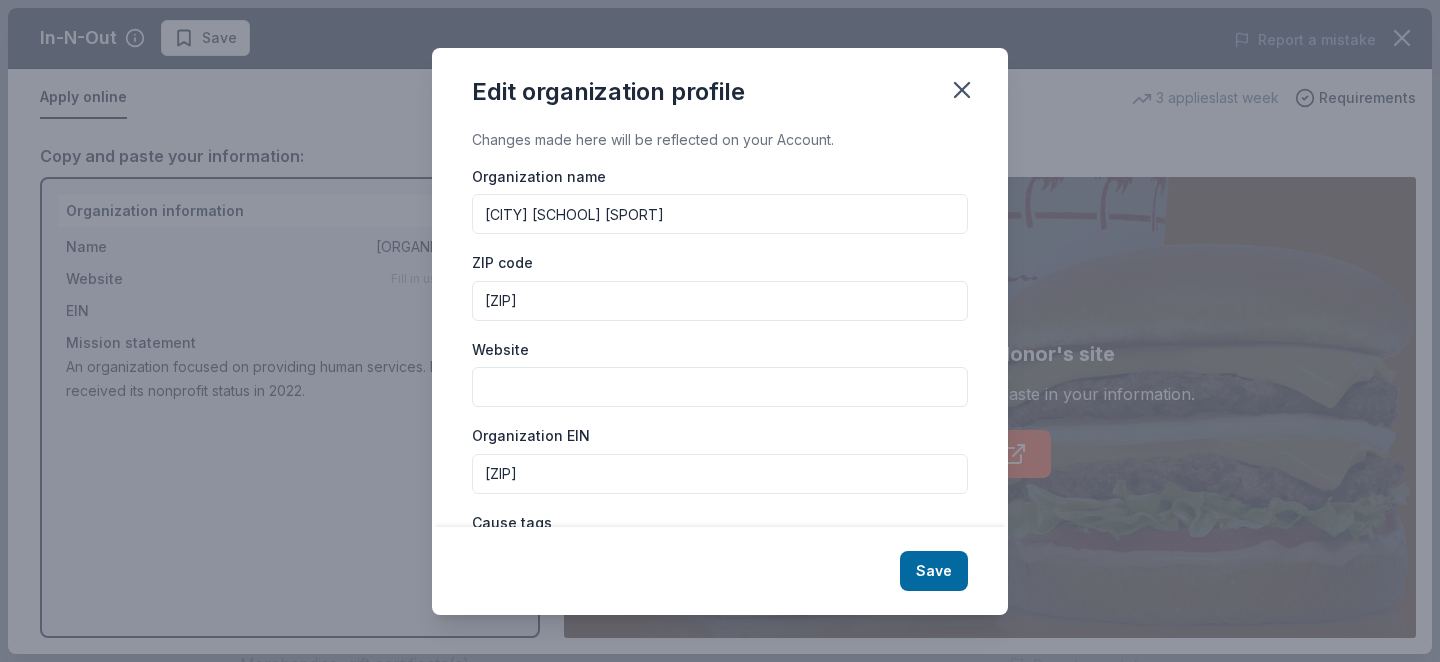type on "[CITY] [SCHOOL] [SPORT]" 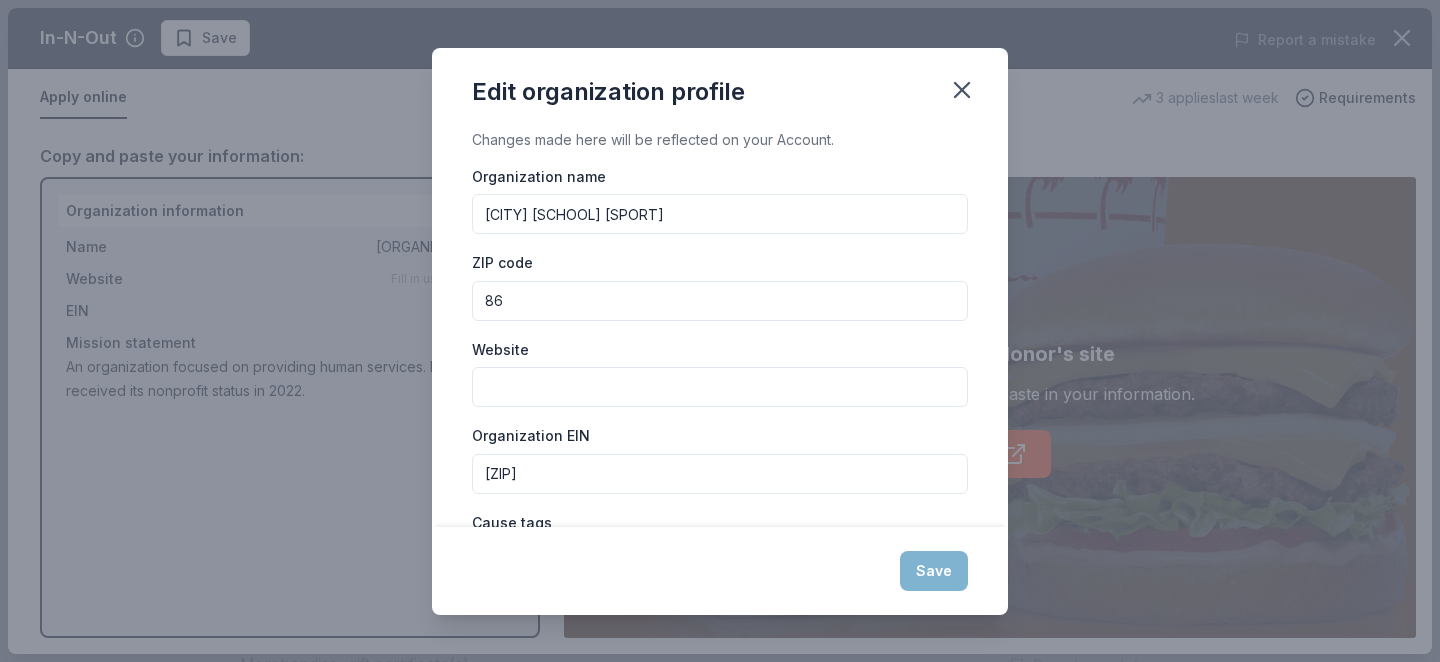 type on "8" 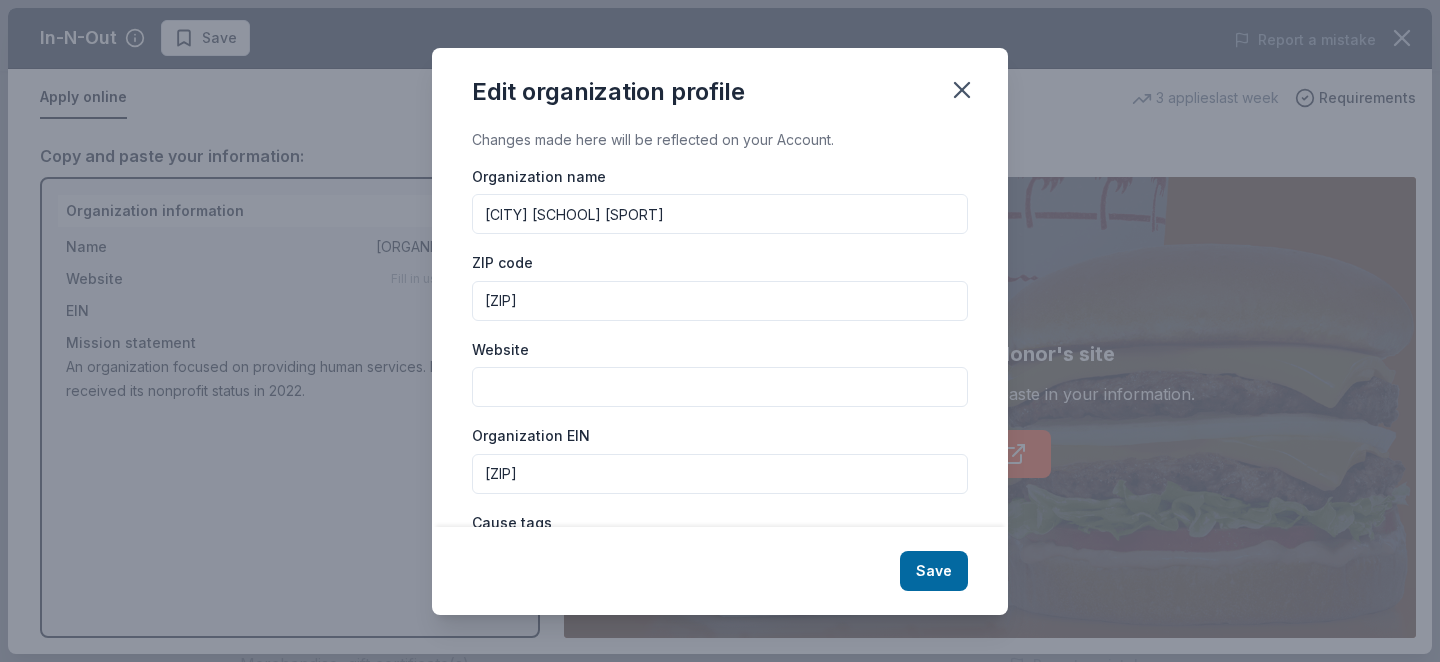 type on "[ZIP]" 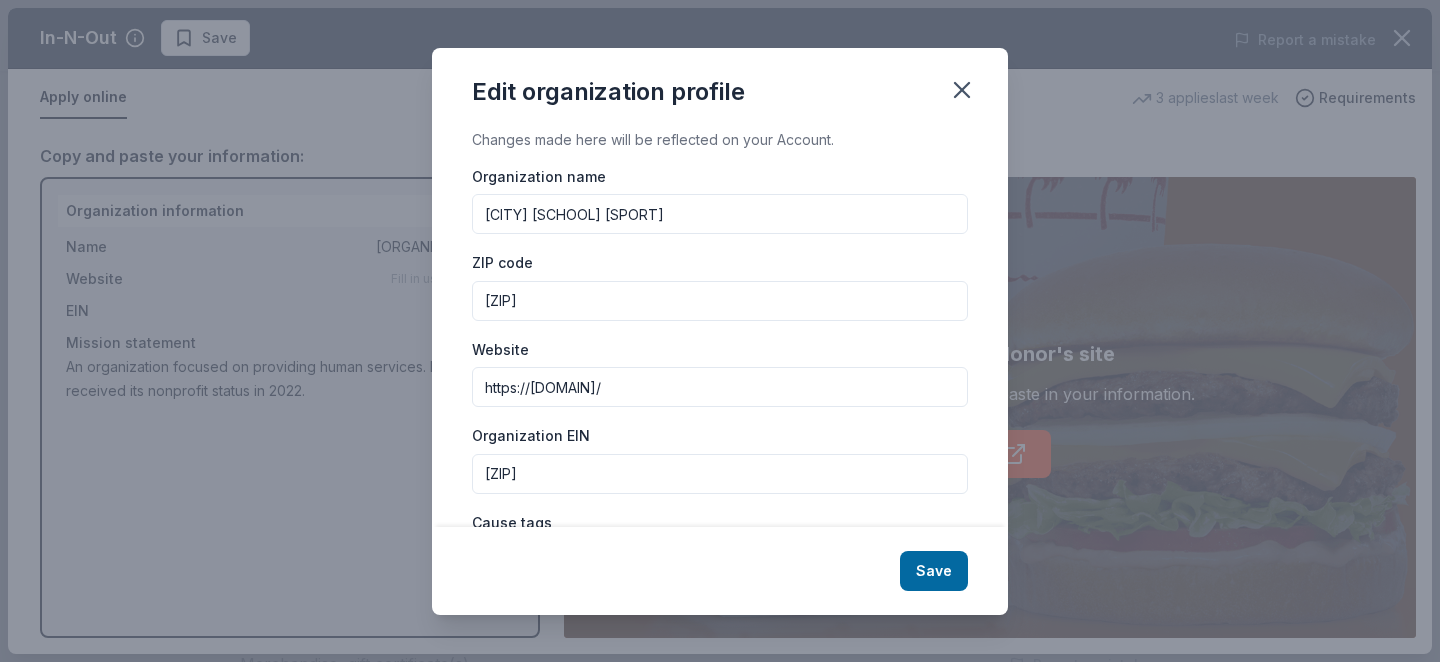 type on "https://[DOMAIN]/" 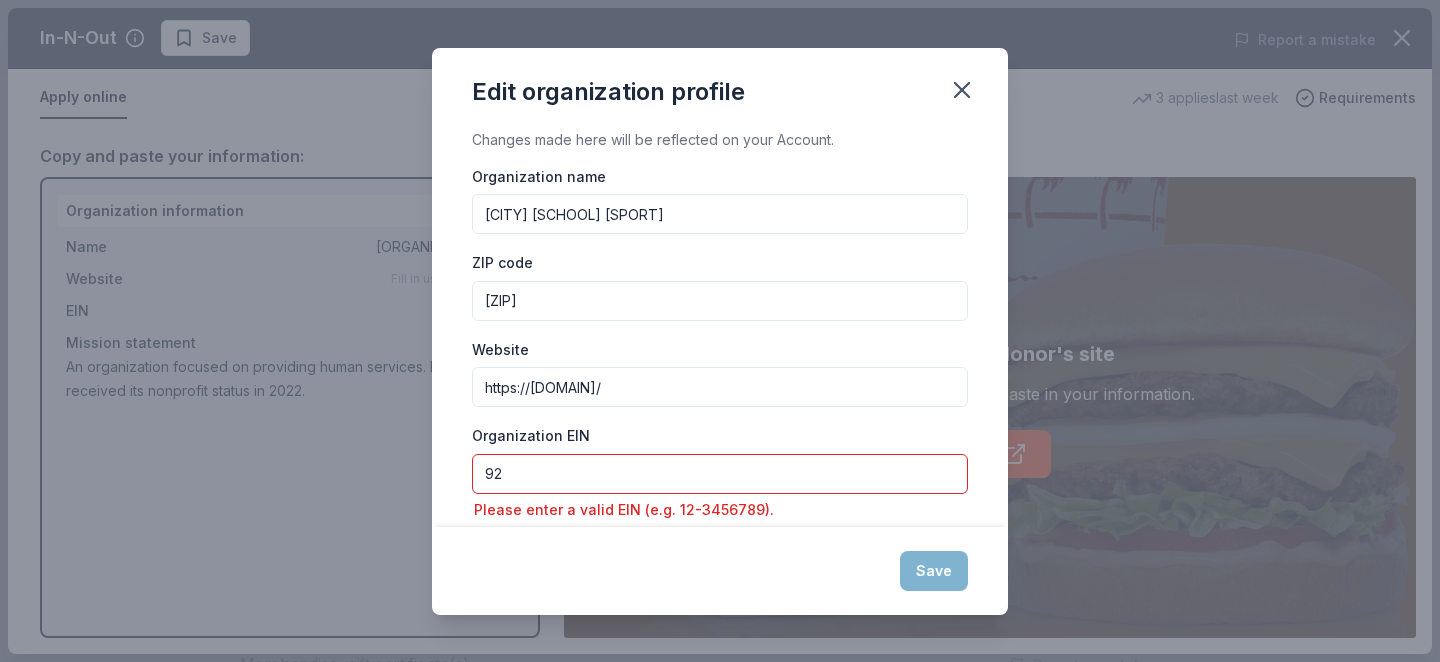 type on "9" 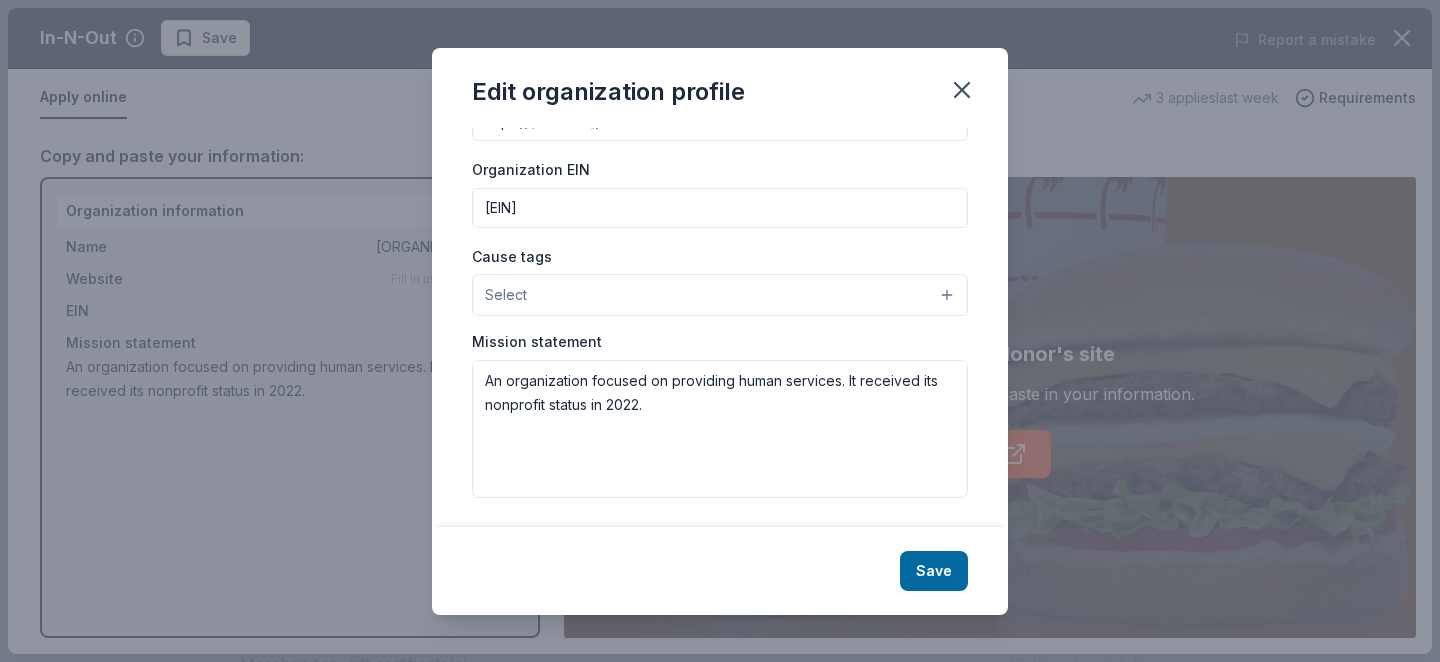 scroll, scrollTop: 265, scrollLeft: 0, axis: vertical 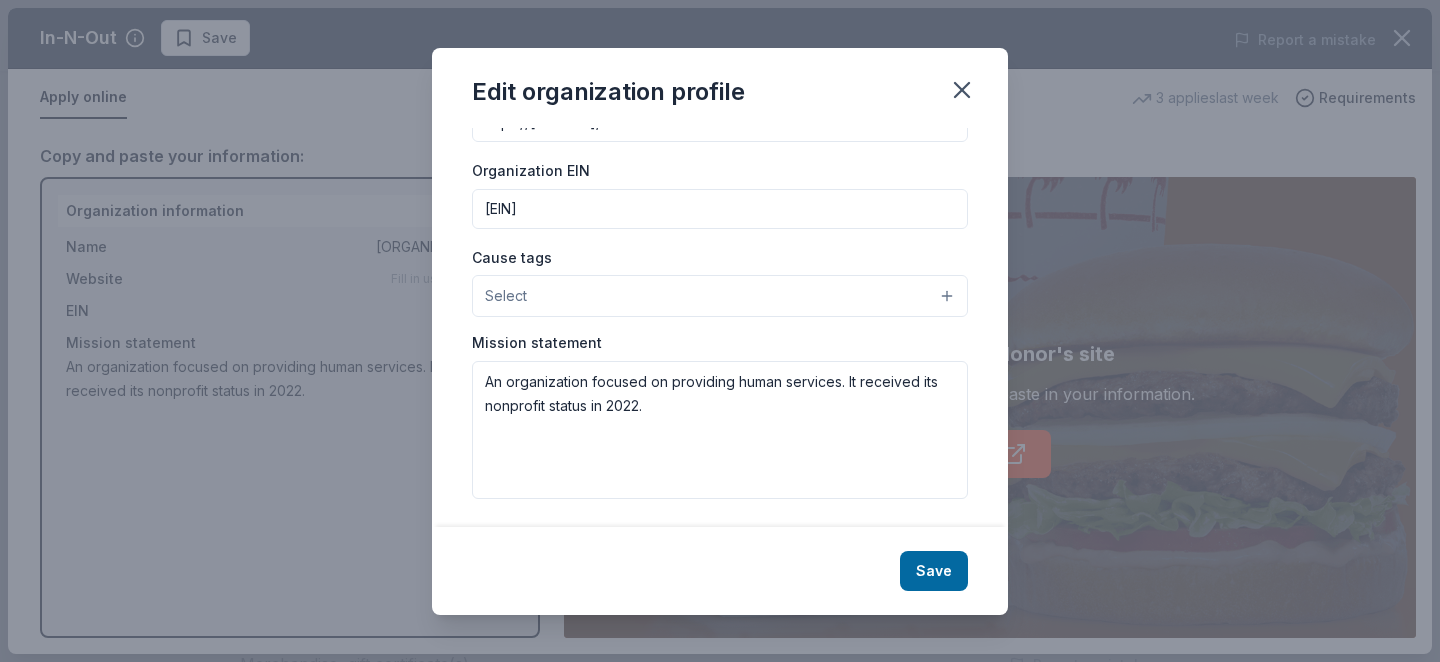 type on "[EIN]" 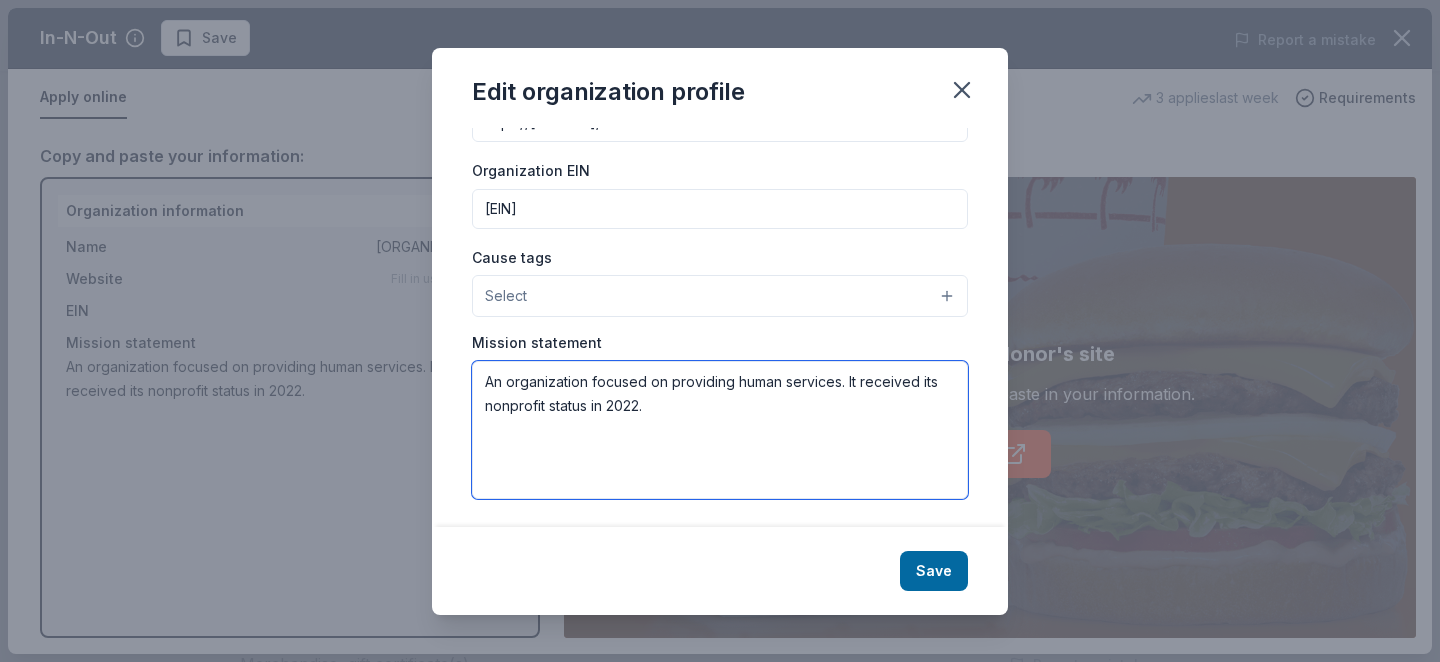 drag, startPoint x: 656, startPoint y: 407, endPoint x: 473, endPoint y: 380, distance: 184.98108 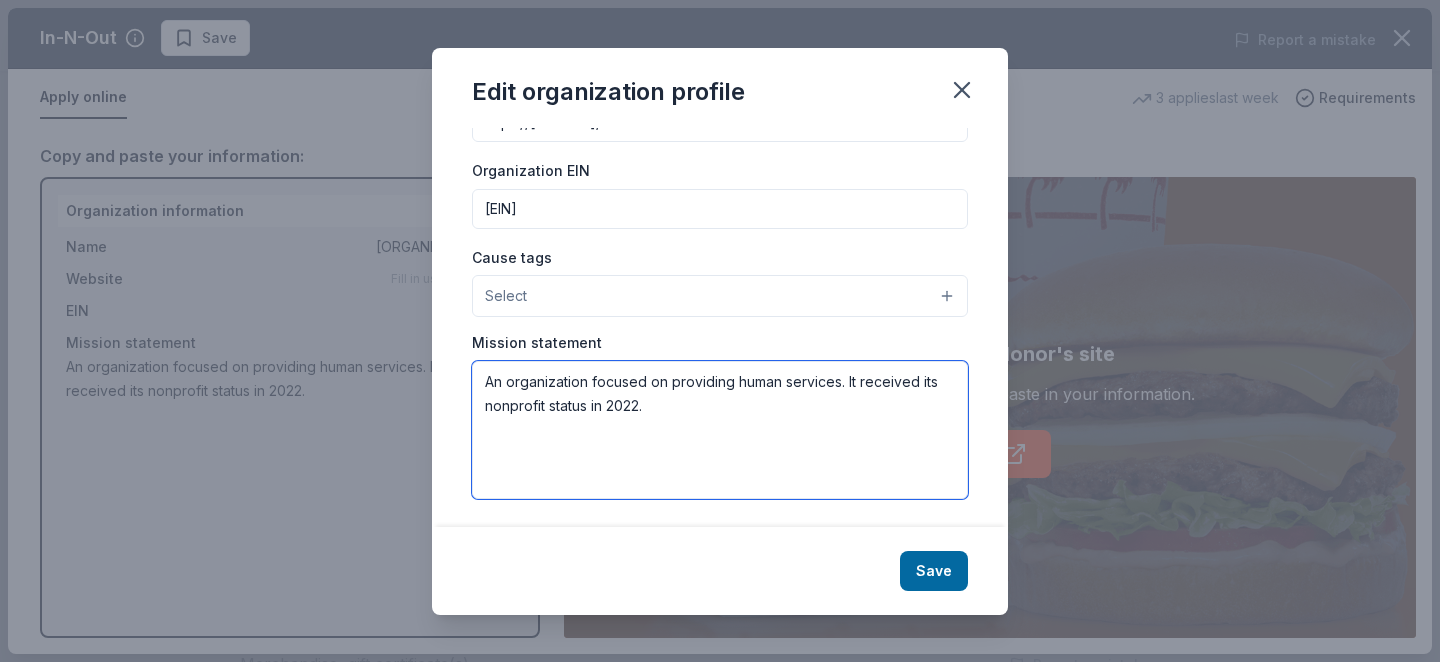 click on "An organization focused on providing human services. It received its nonprofit status in 2022." at bounding box center (720, 430) 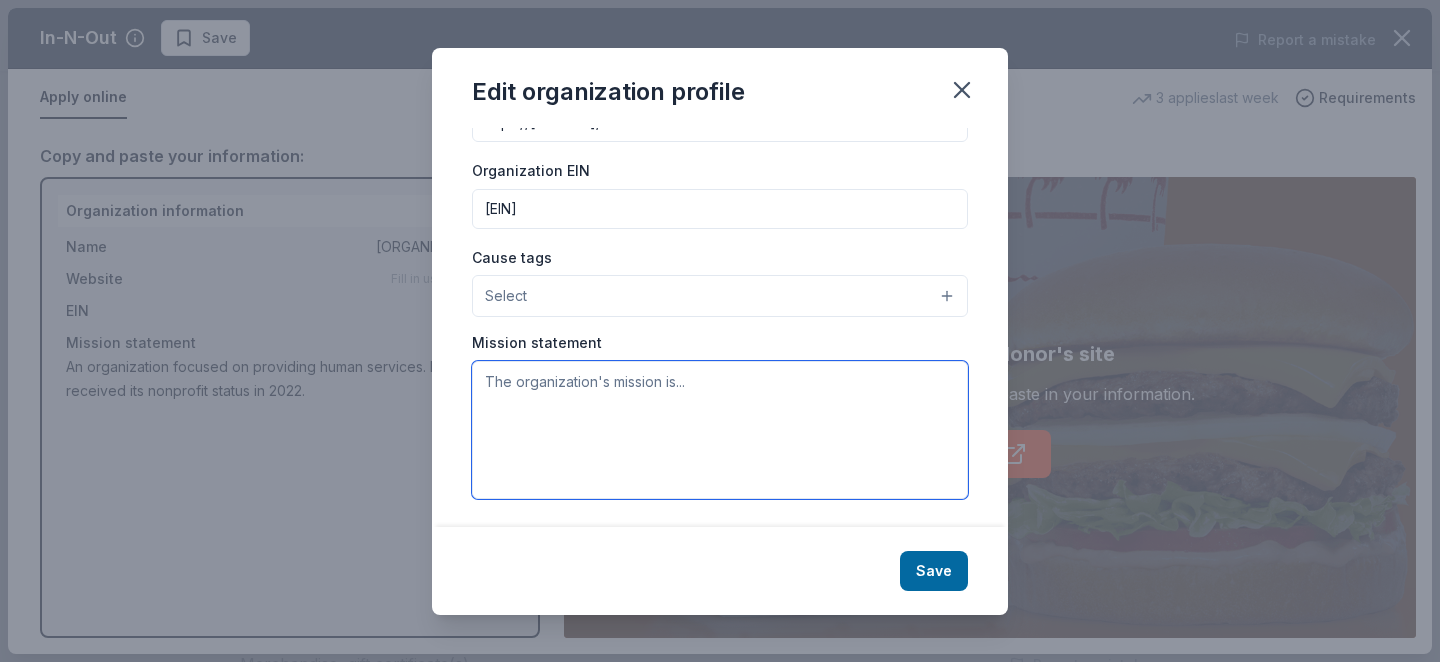 type 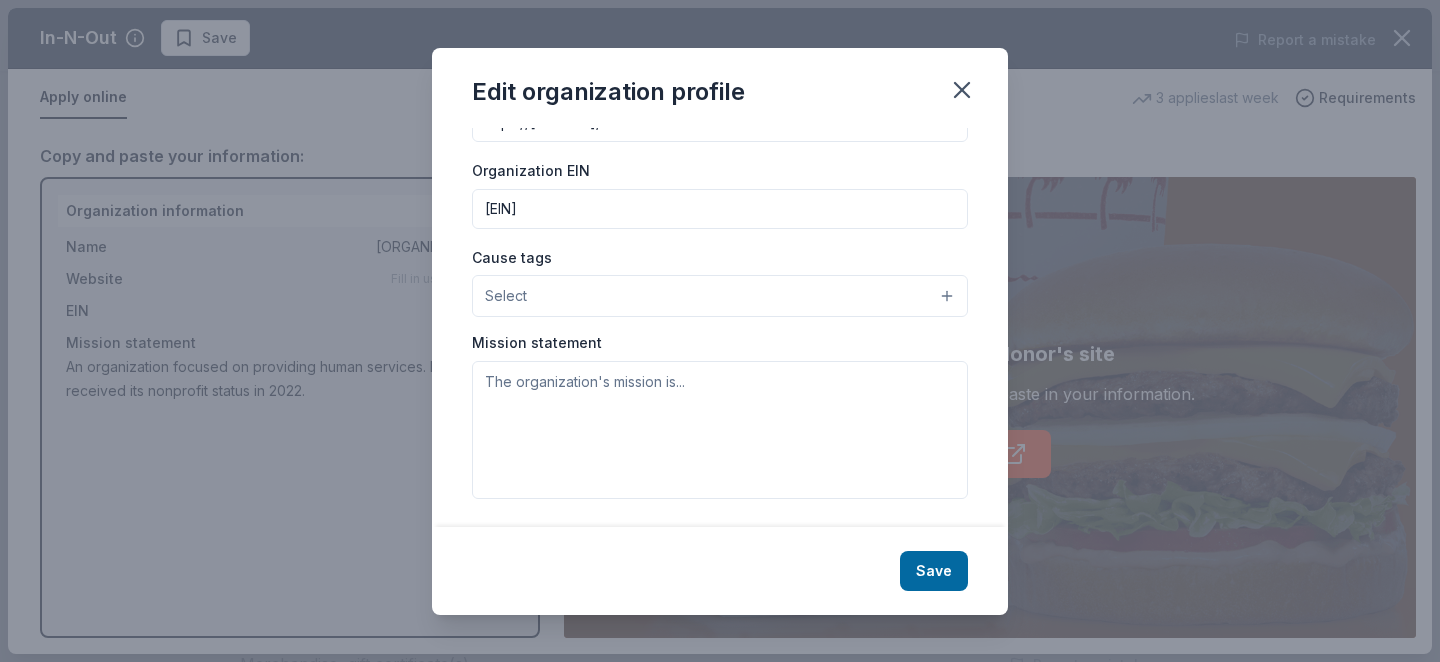 click on "Select" at bounding box center [720, 296] 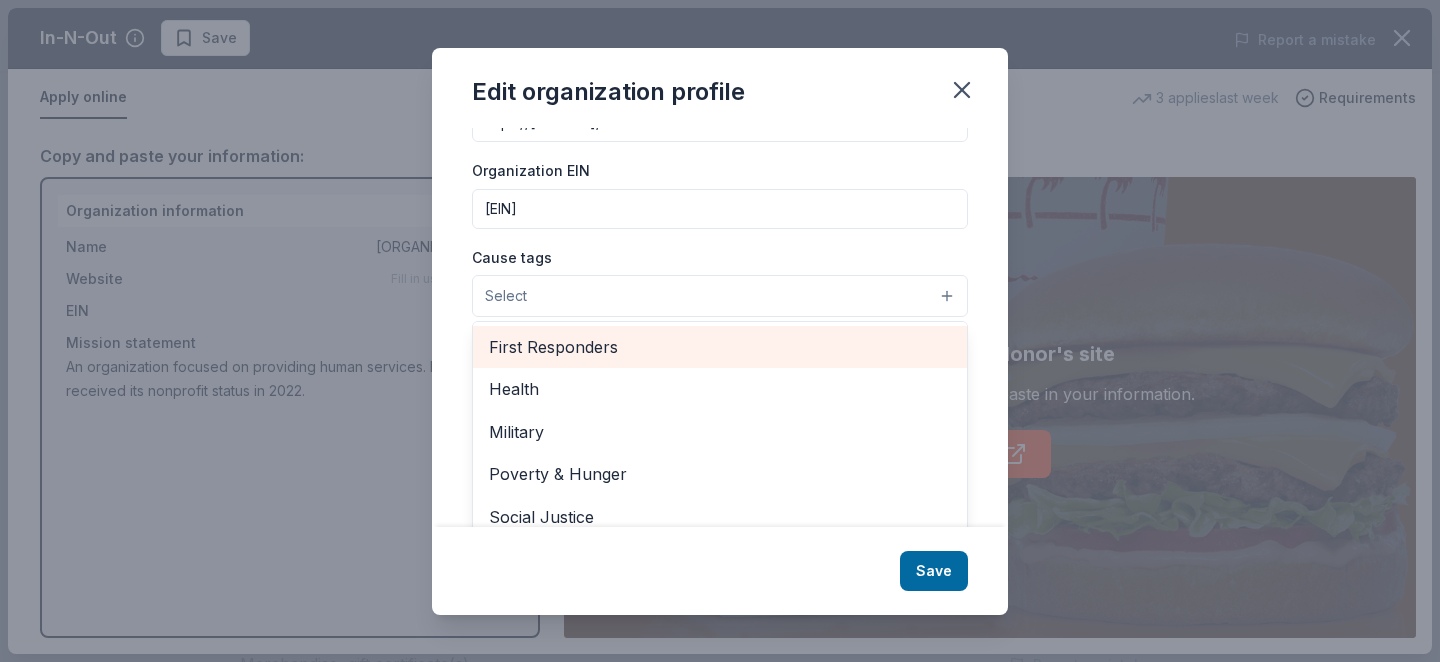 scroll, scrollTop: 279, scrollLeft: 0, axis: vertical 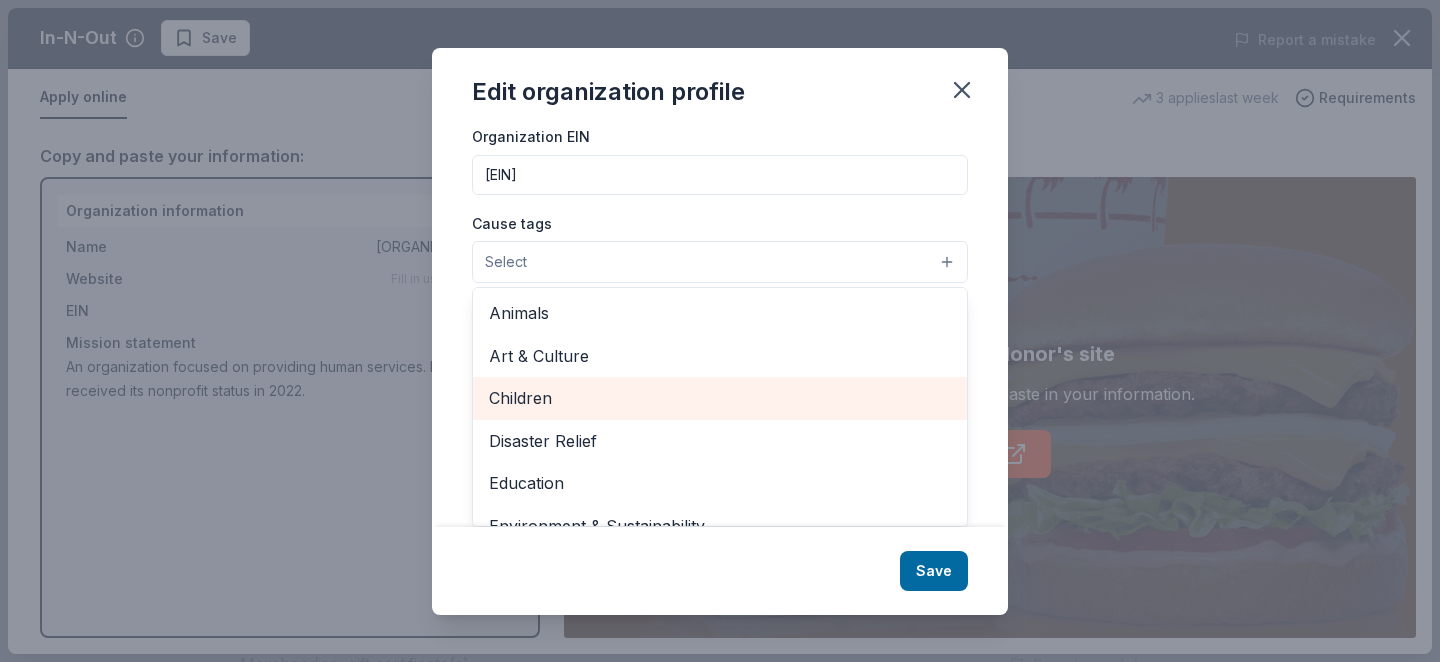 click on "Children" at bounding box center [720, 398] 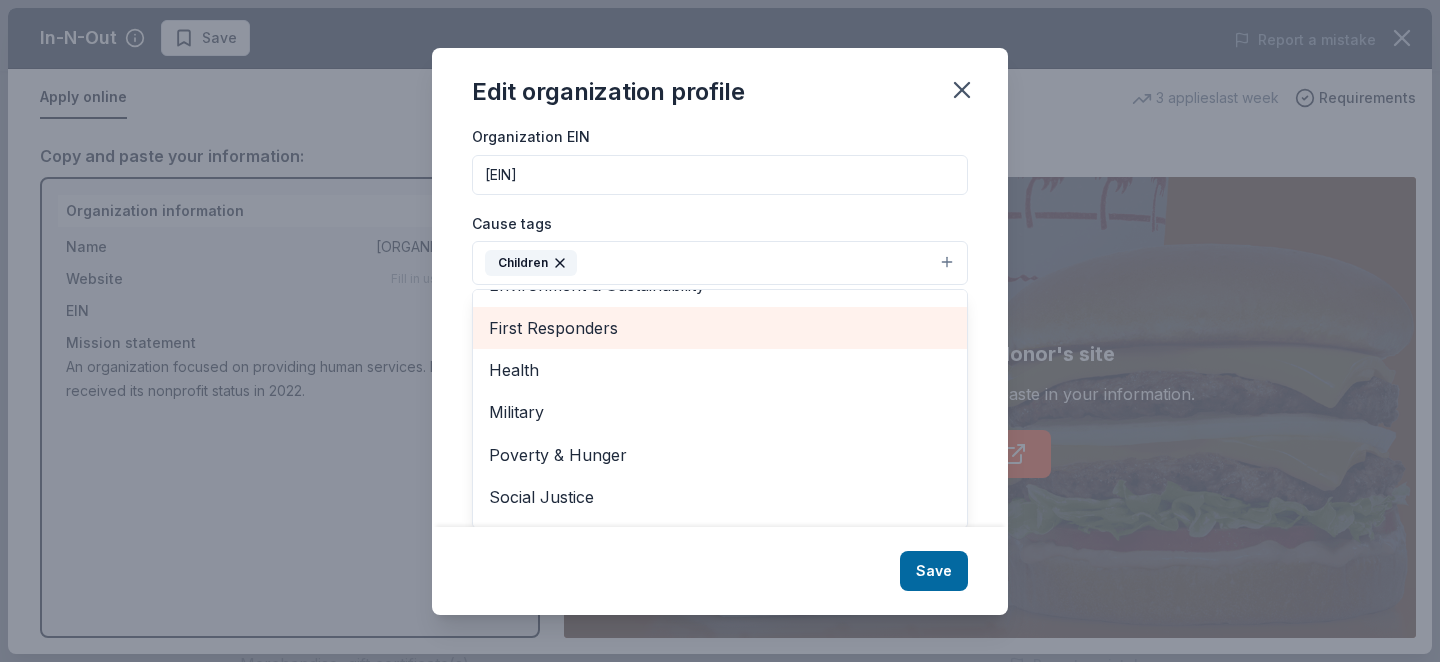 scroll, scrollTop: 236, scrollLeft: 0, axis: vertical 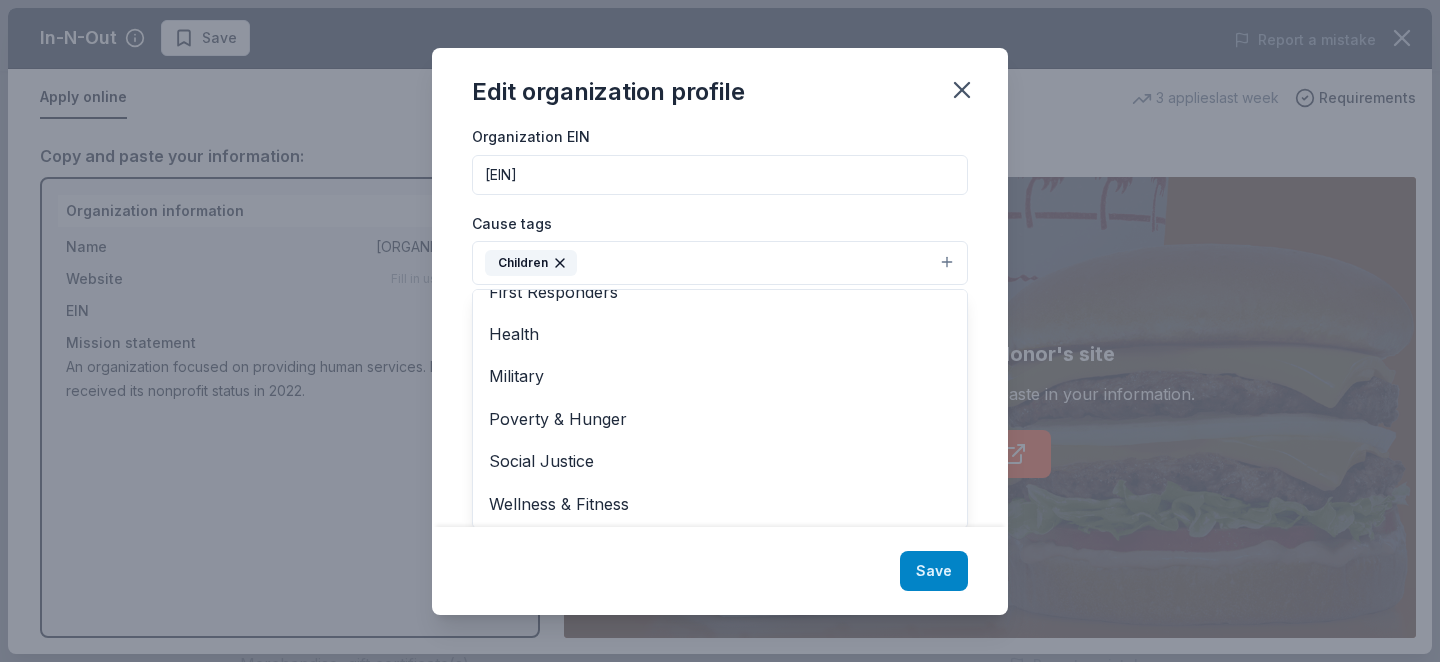 click on "Organization name [CITY] [SCHOOL] [SPORT] ZIP code [ZIP] Website https://[DOMAIN]/ Organization EIN [EIN] Cause tags Children Animals Art & Culture Disaster Relief Education Environment & Sustainability First Responders Health Military Poverty & Hunger Social Justice Wellness & Fitness Mission statement Save" at bounding box center (720, 331) 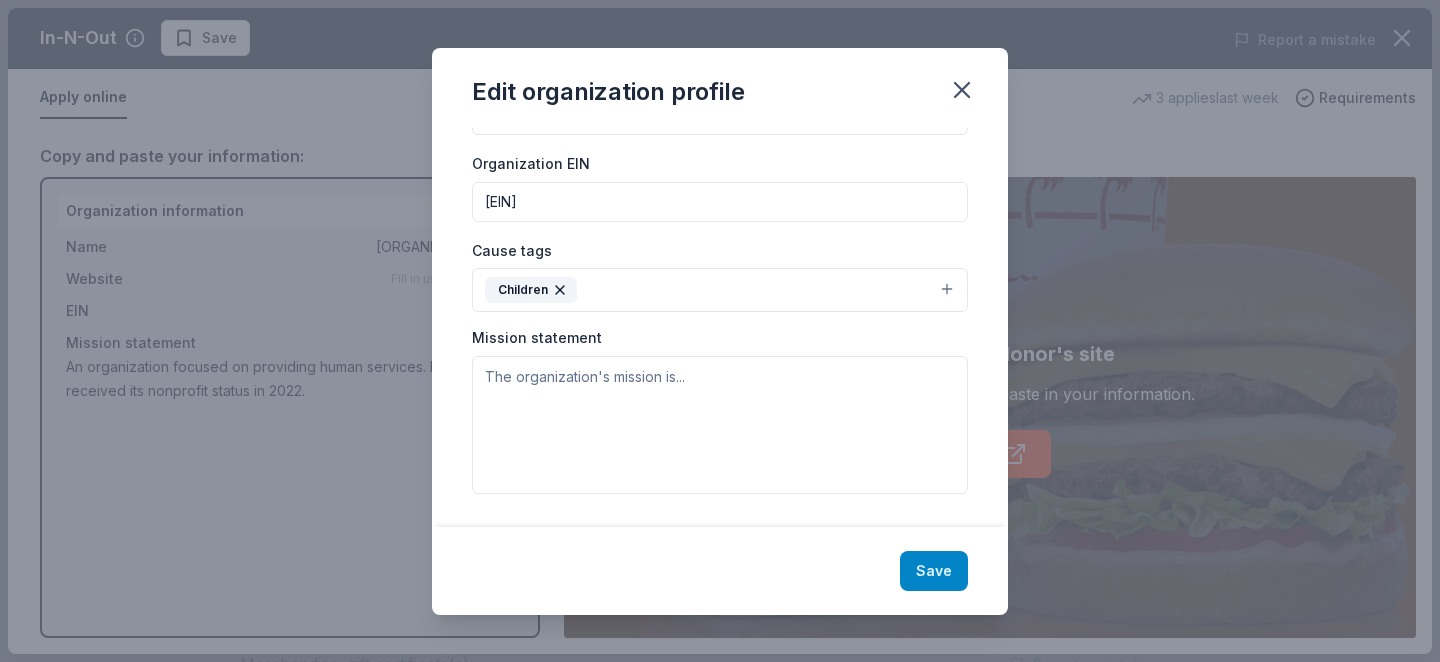 scroll, scrollTop: 272, scrollLeft: 0, axis: vertical 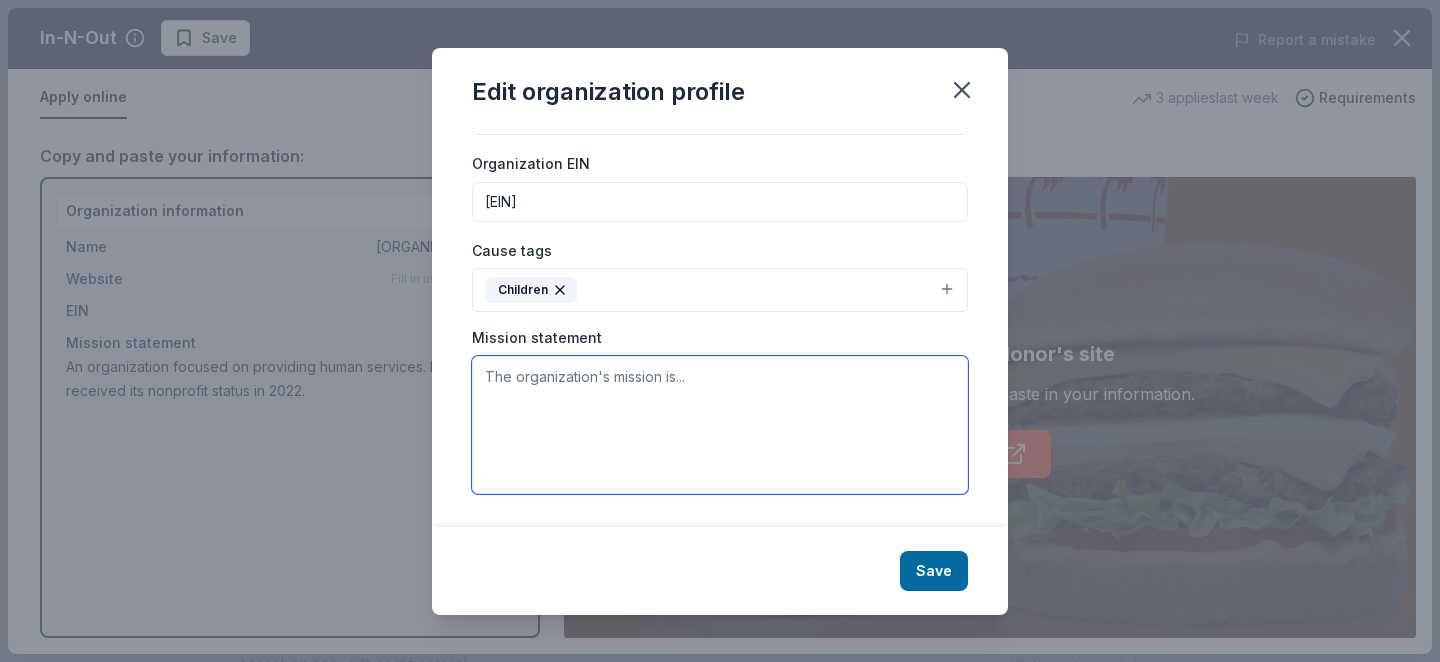 click at bounding box center [720, 425] 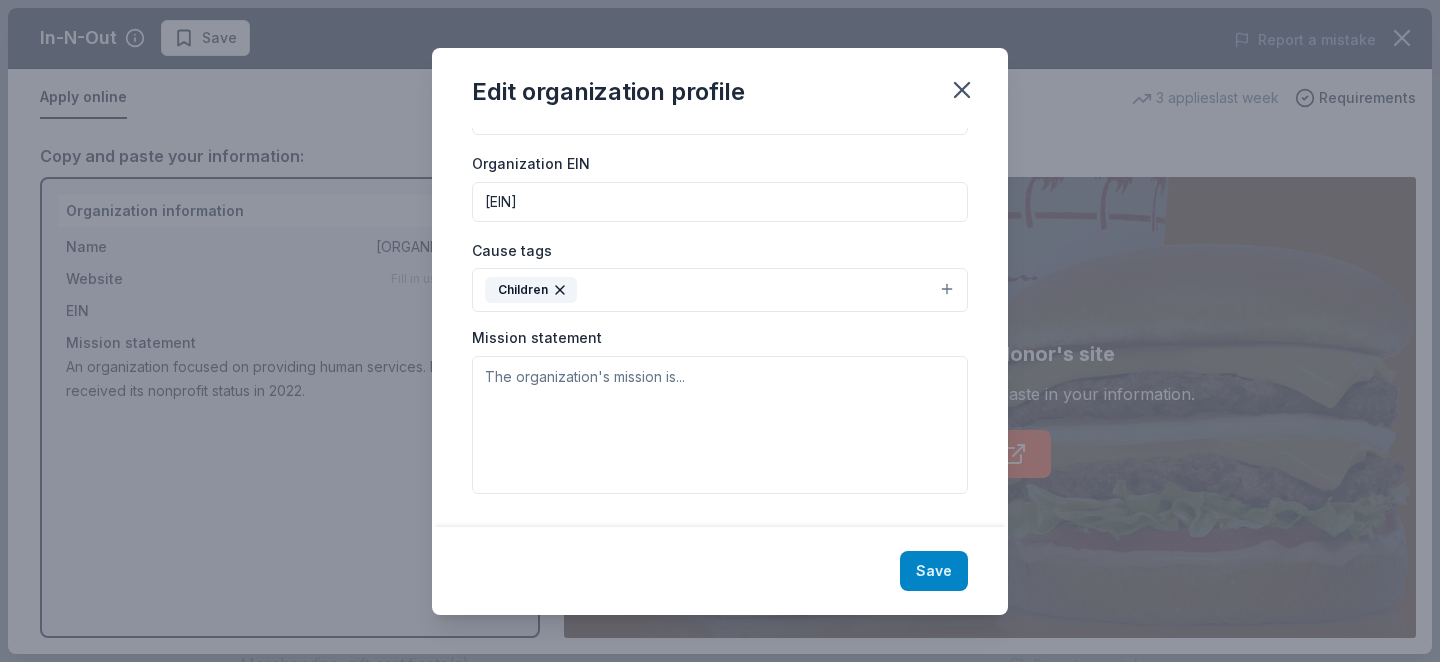 click on "Save" at bounding box center [934, 571] 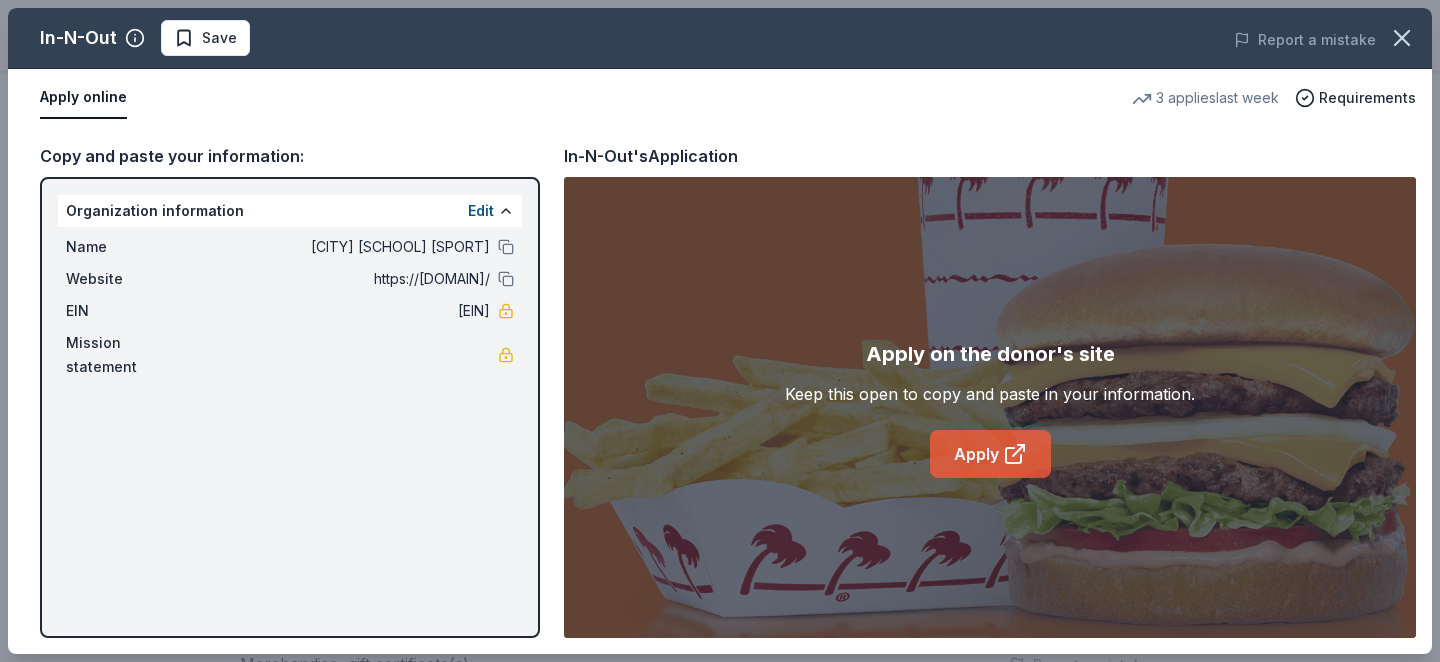 click on "Apply" at bounding box center [990, 454] 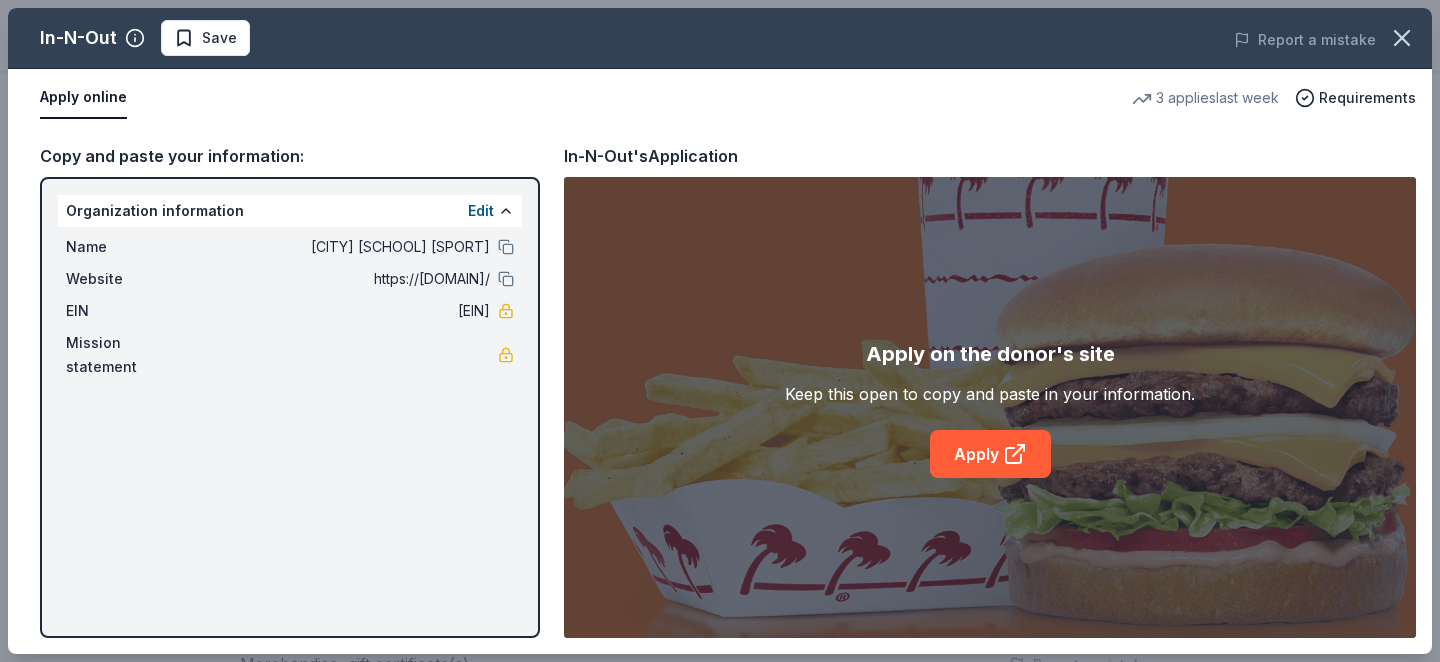 click on "Mission statement" at bounding box center [133, 355] 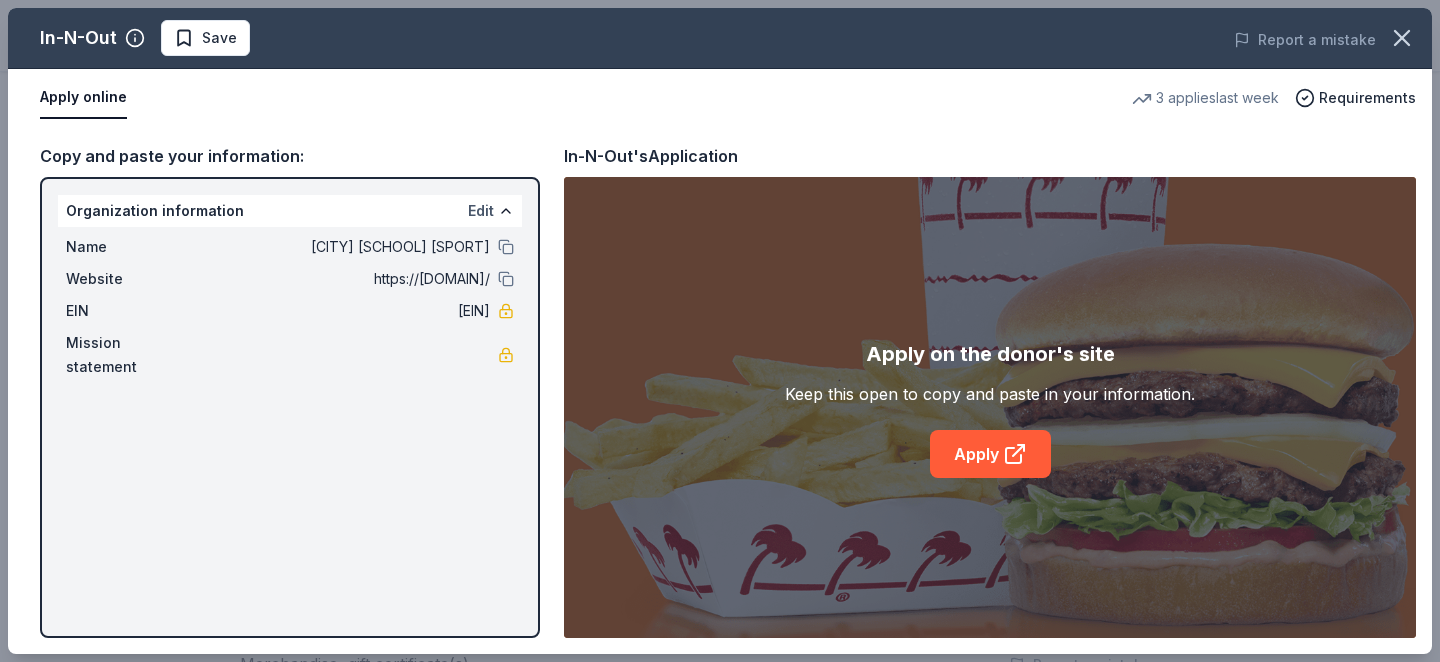 click on "Edit" at bounding box center (481, 211) 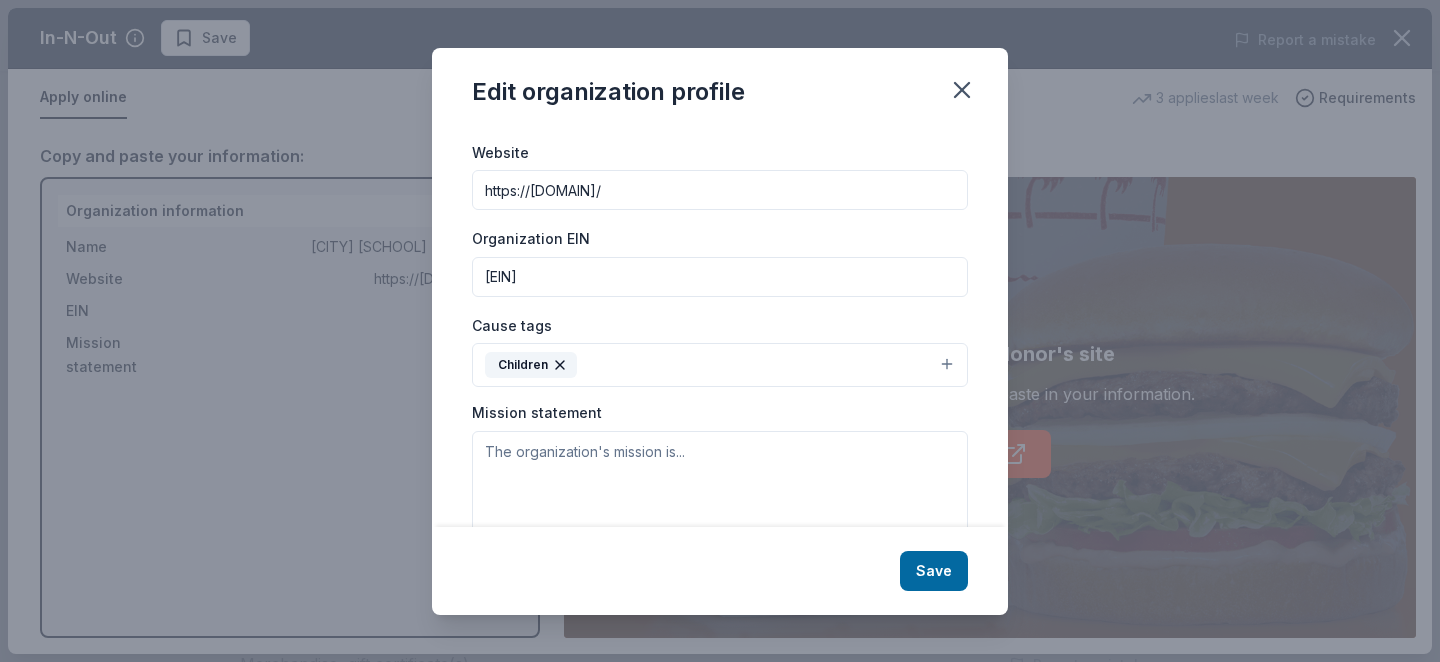 scroll, scrollTop: 212, scrollLeft: 0, axis: vertical 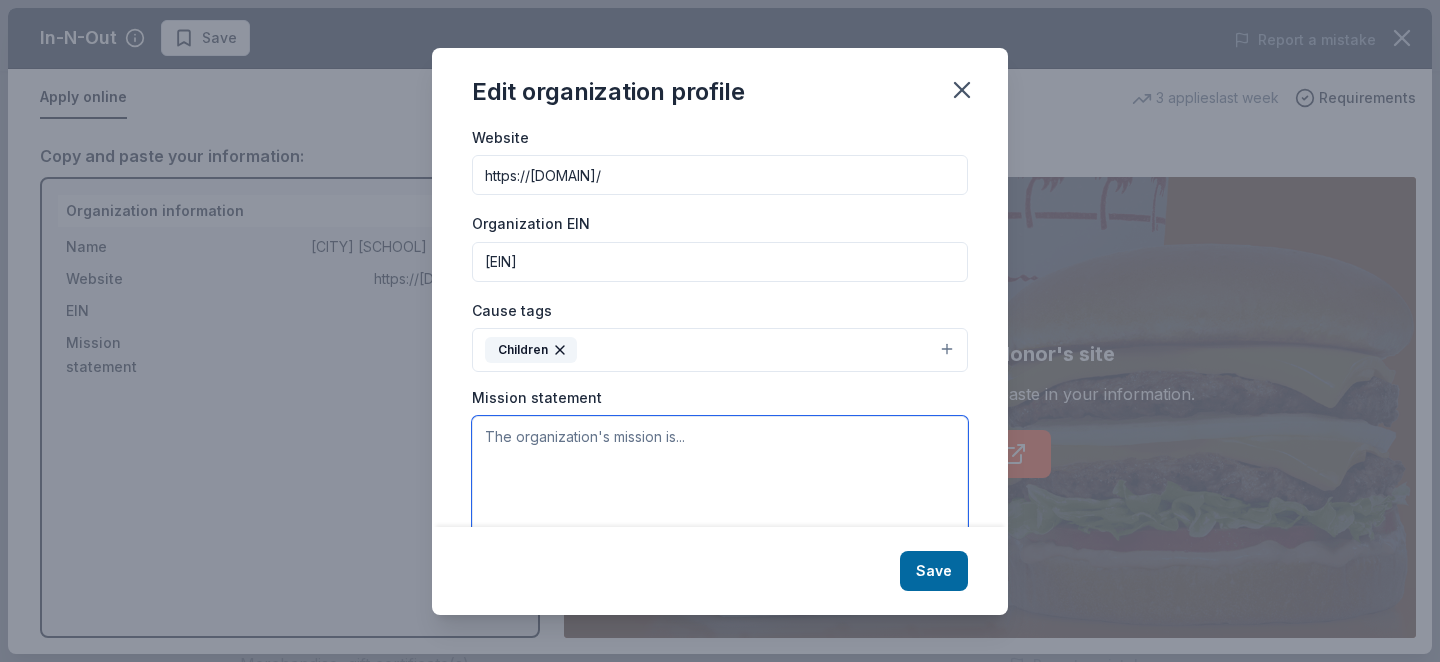 click at bounding box center [720, 485] 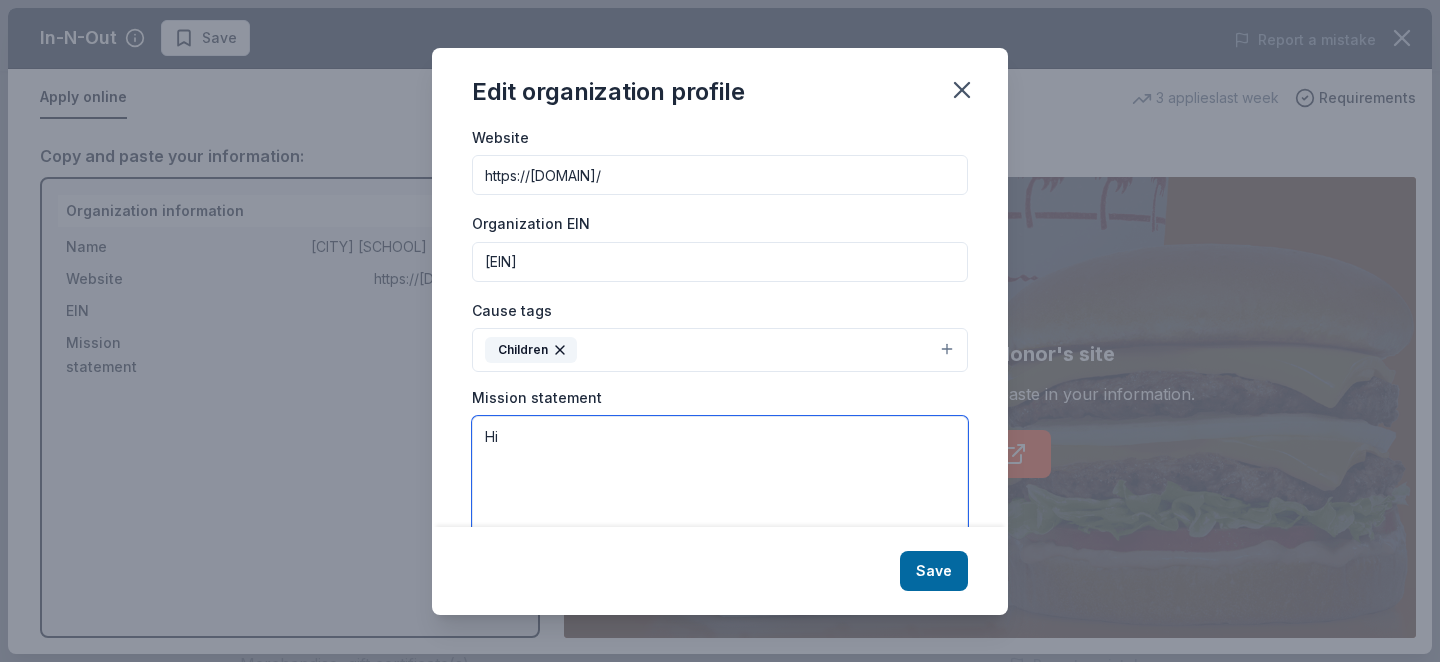 type on "H" 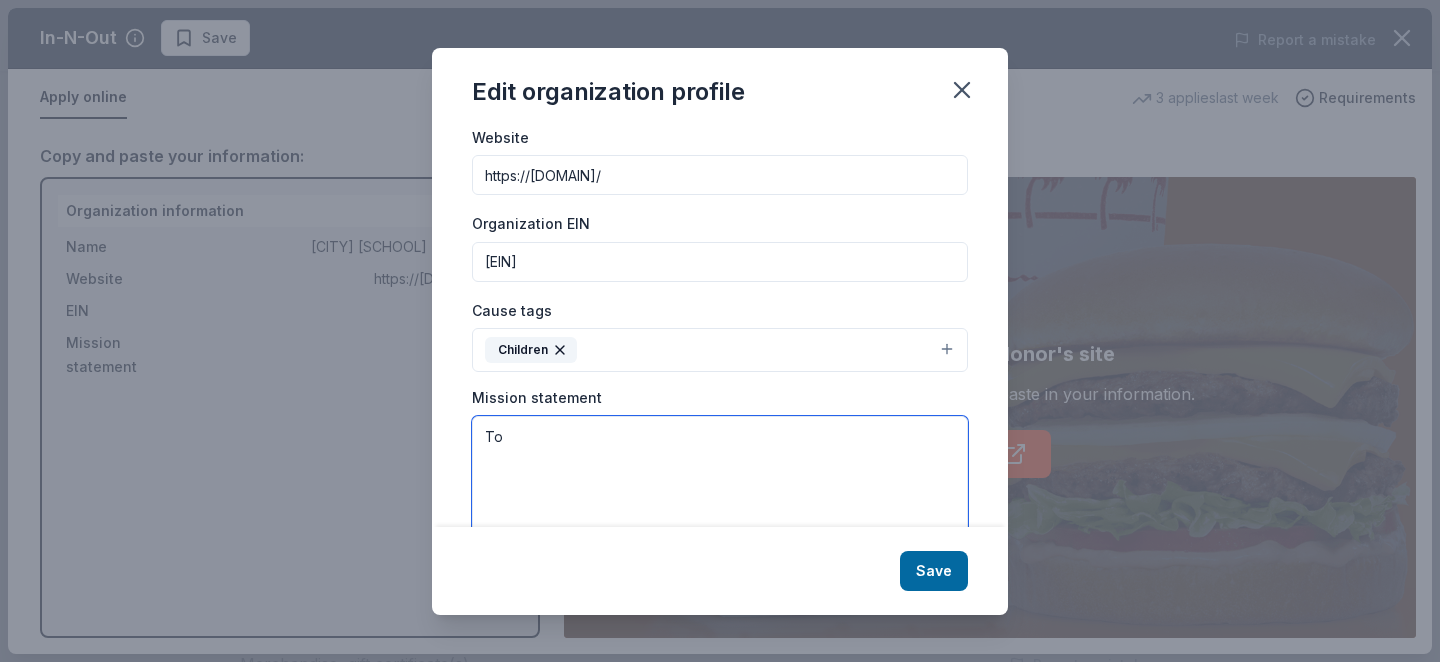 type on "T" 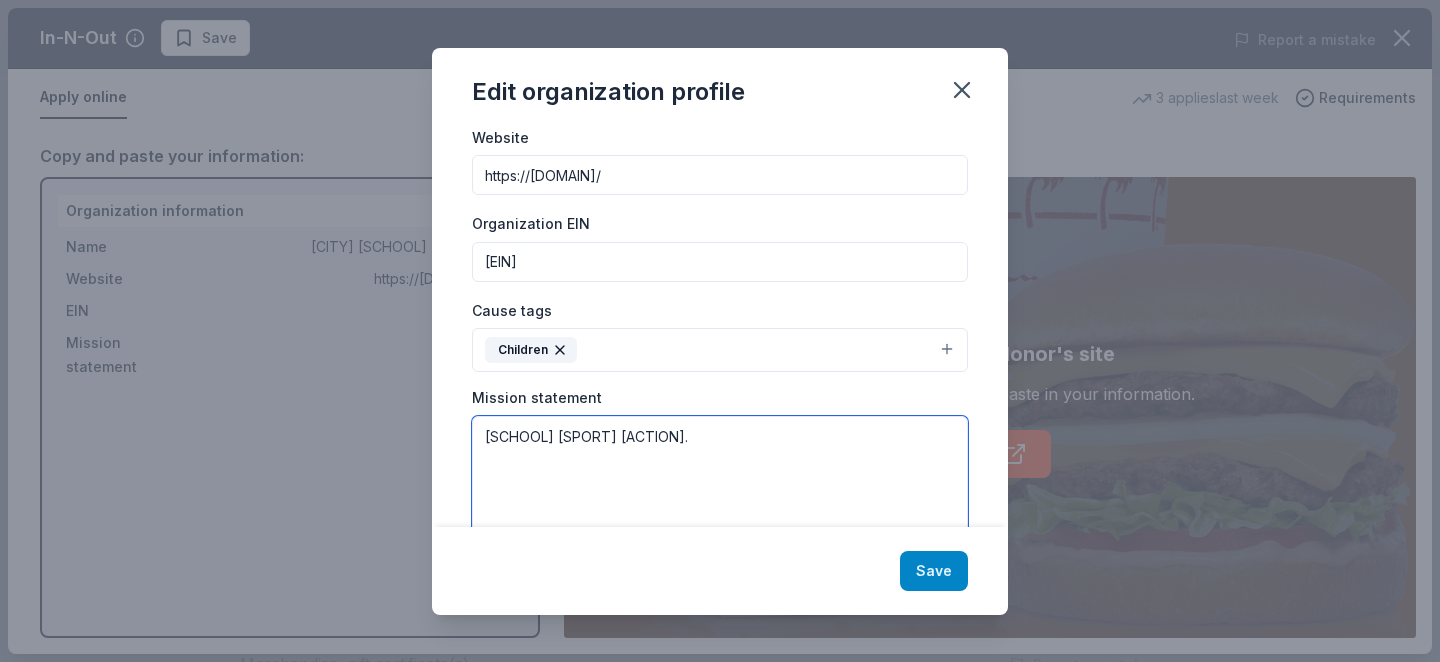type on "[SCHOOL] [SPORT] [ACTION]." 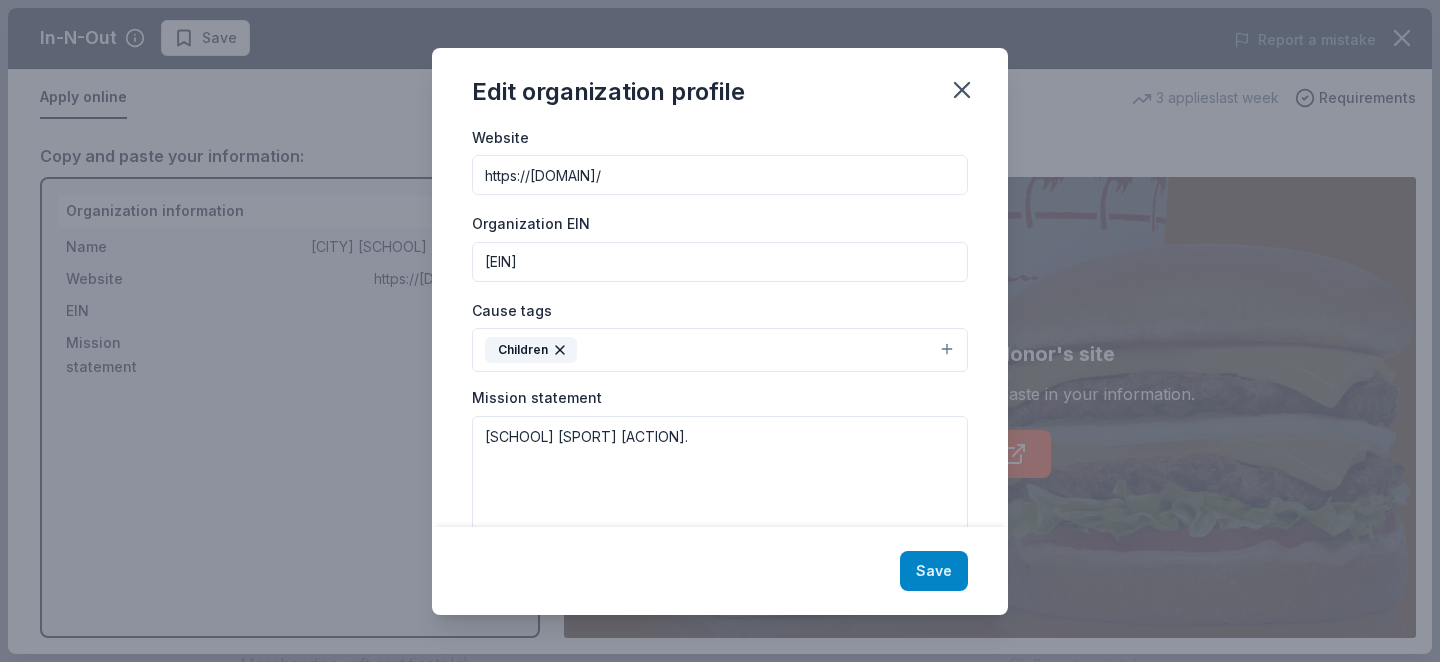 click on "Save" at bounding box center (934, 571) 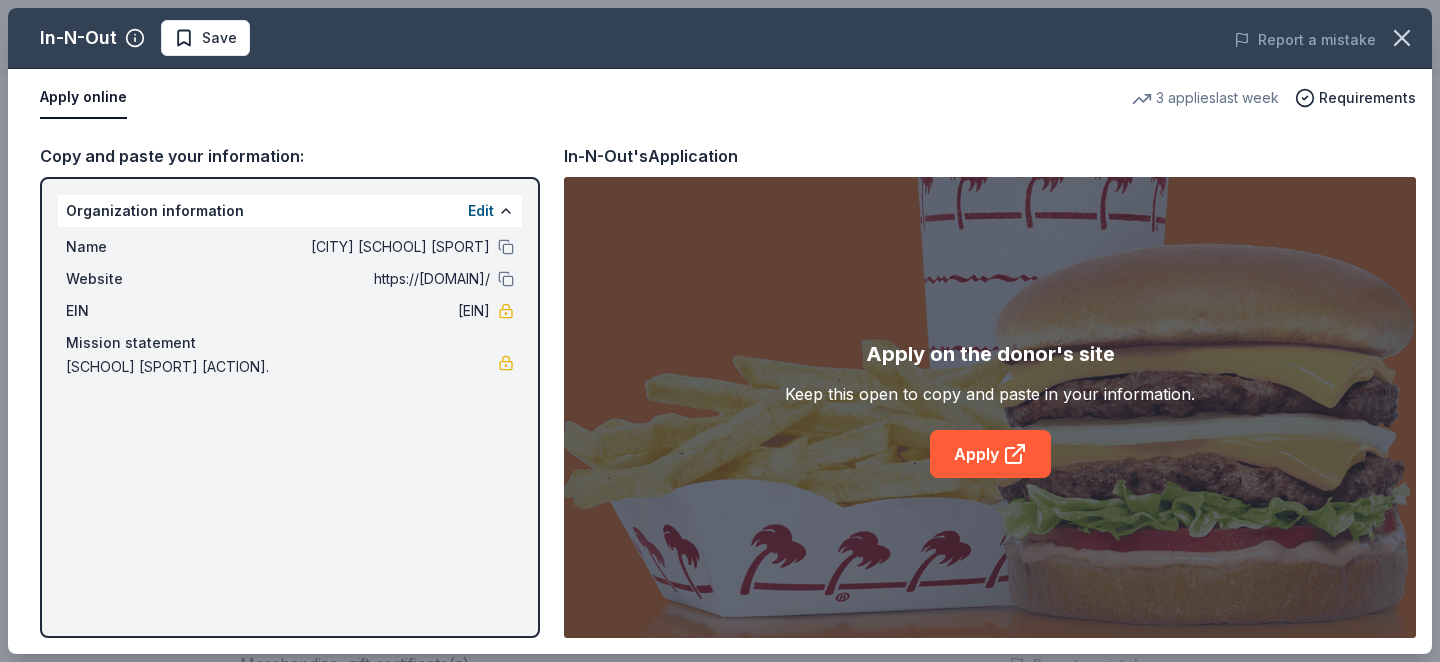 click on "Organization information Edit Name [CITY] [SCHOOL] [SPORT] Website https://[DOMAIN]/ EIN [EIN] Mission statement [SCHOOL] [SPORT] [ACTION]." at bounding box center [290, 407] 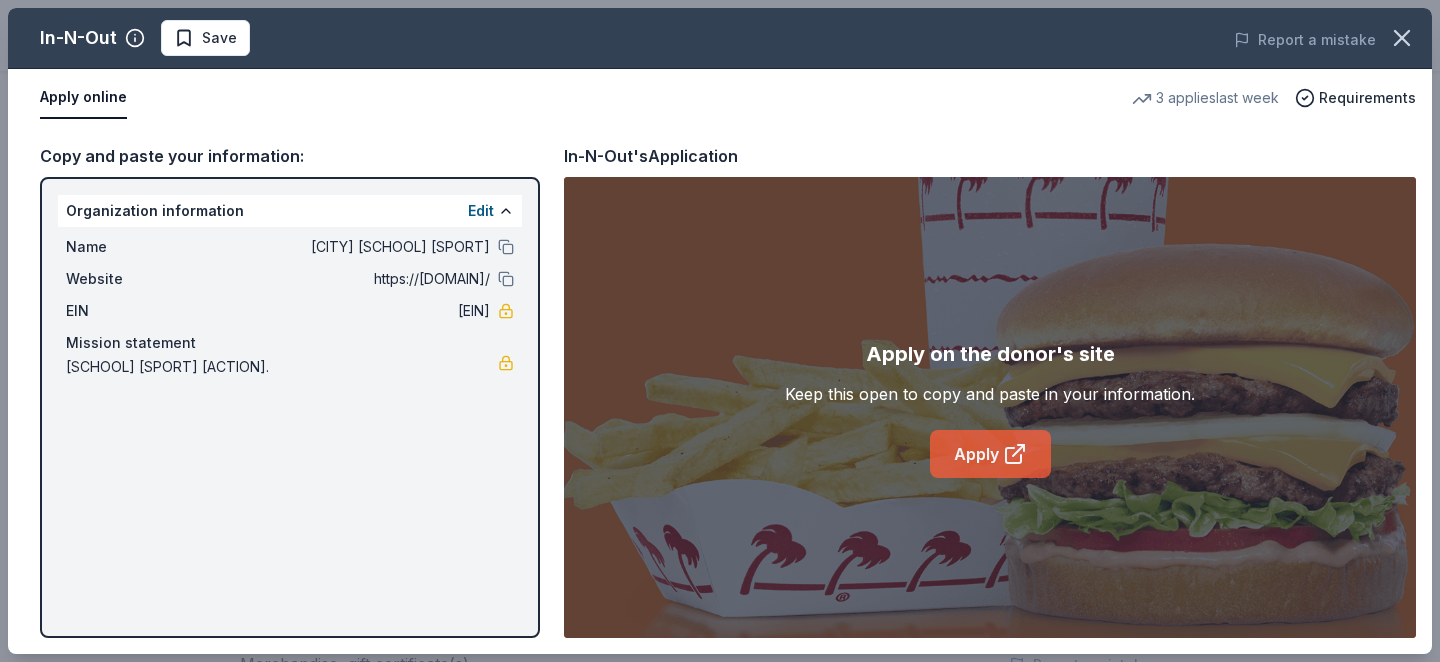 click on "Apply" at bounding box center [990, 454] 